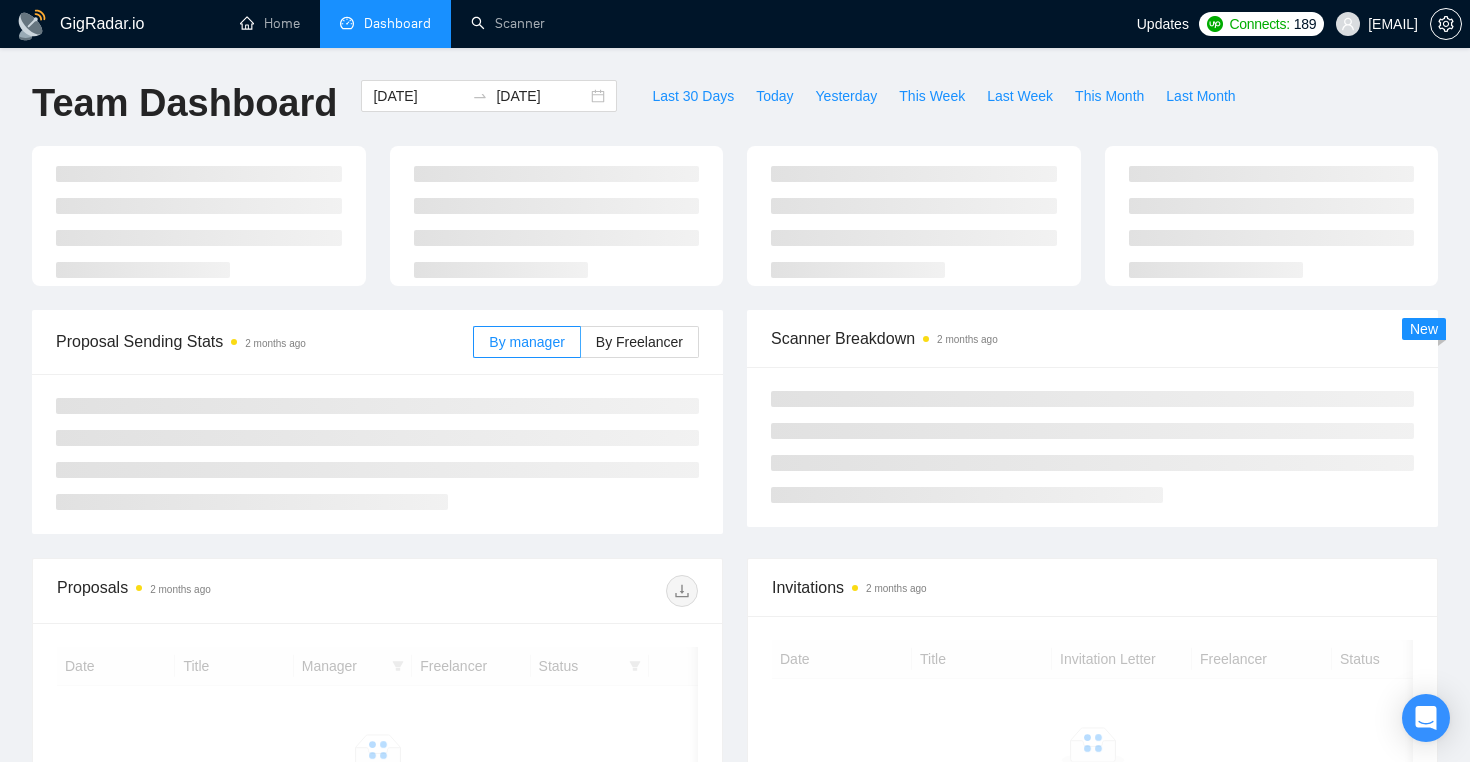 scroll, scrollTop: 0, scrollLeft: 0, axis: both 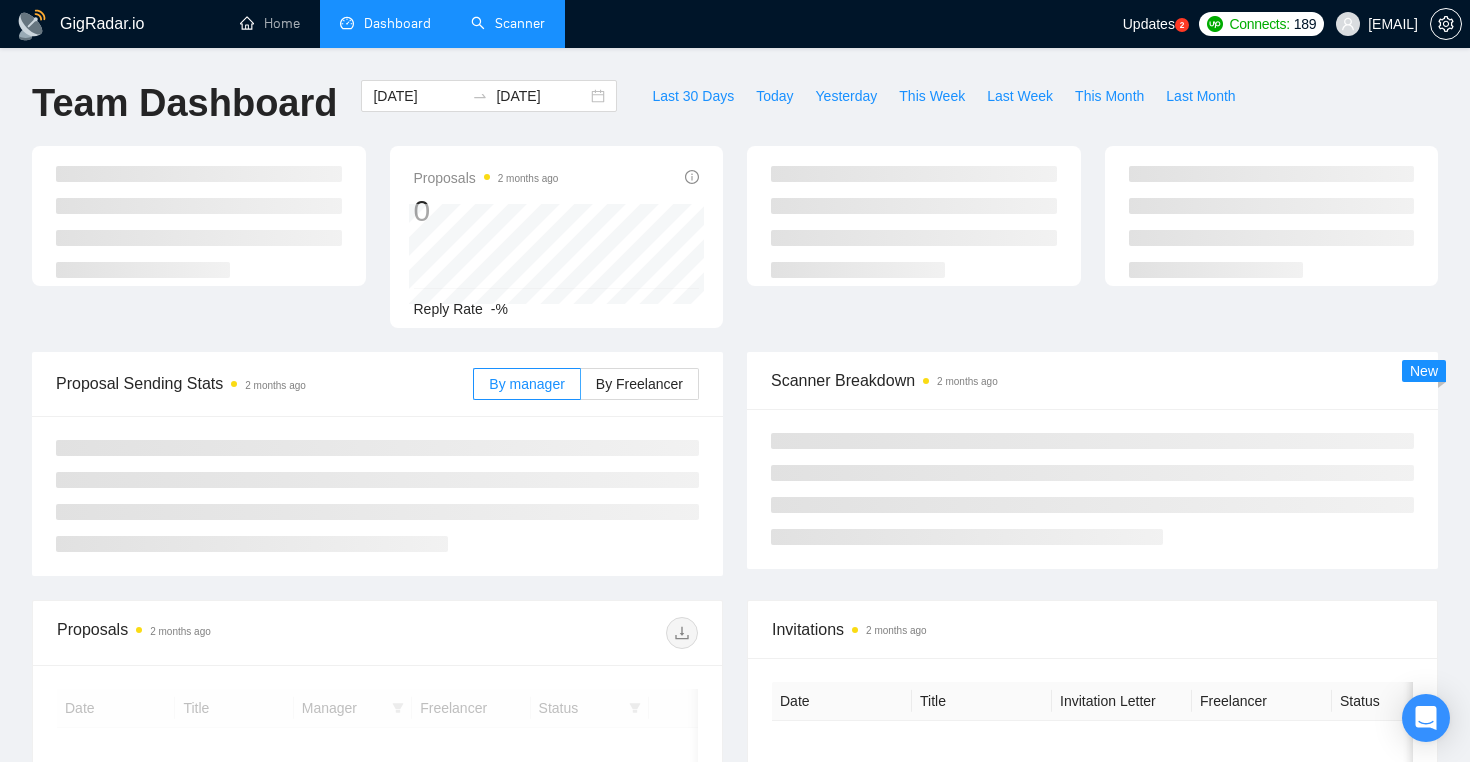 click on "Scanner" at bounding box center [508, 23] 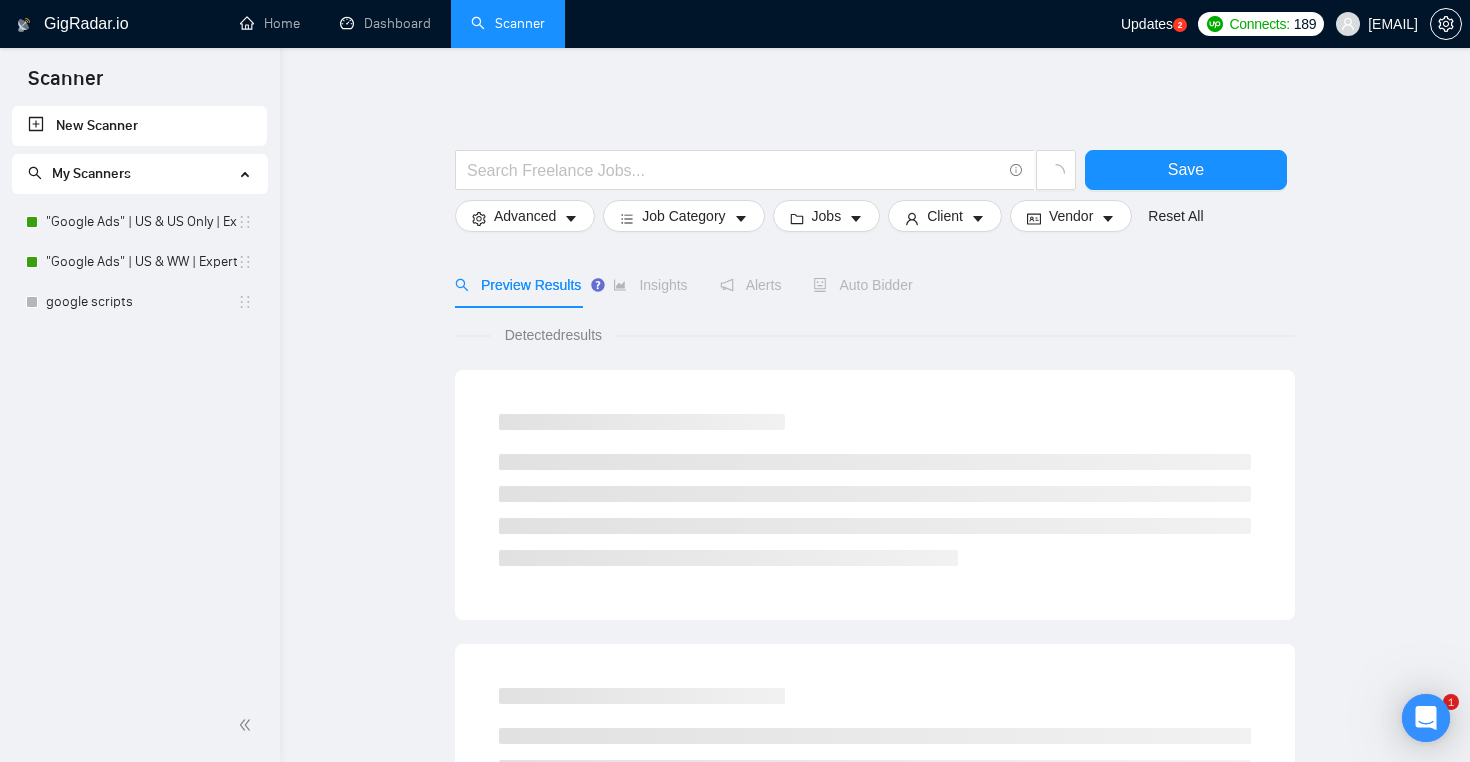 scroll, scrollTop: 0, scrollLeft: 0, axis: both 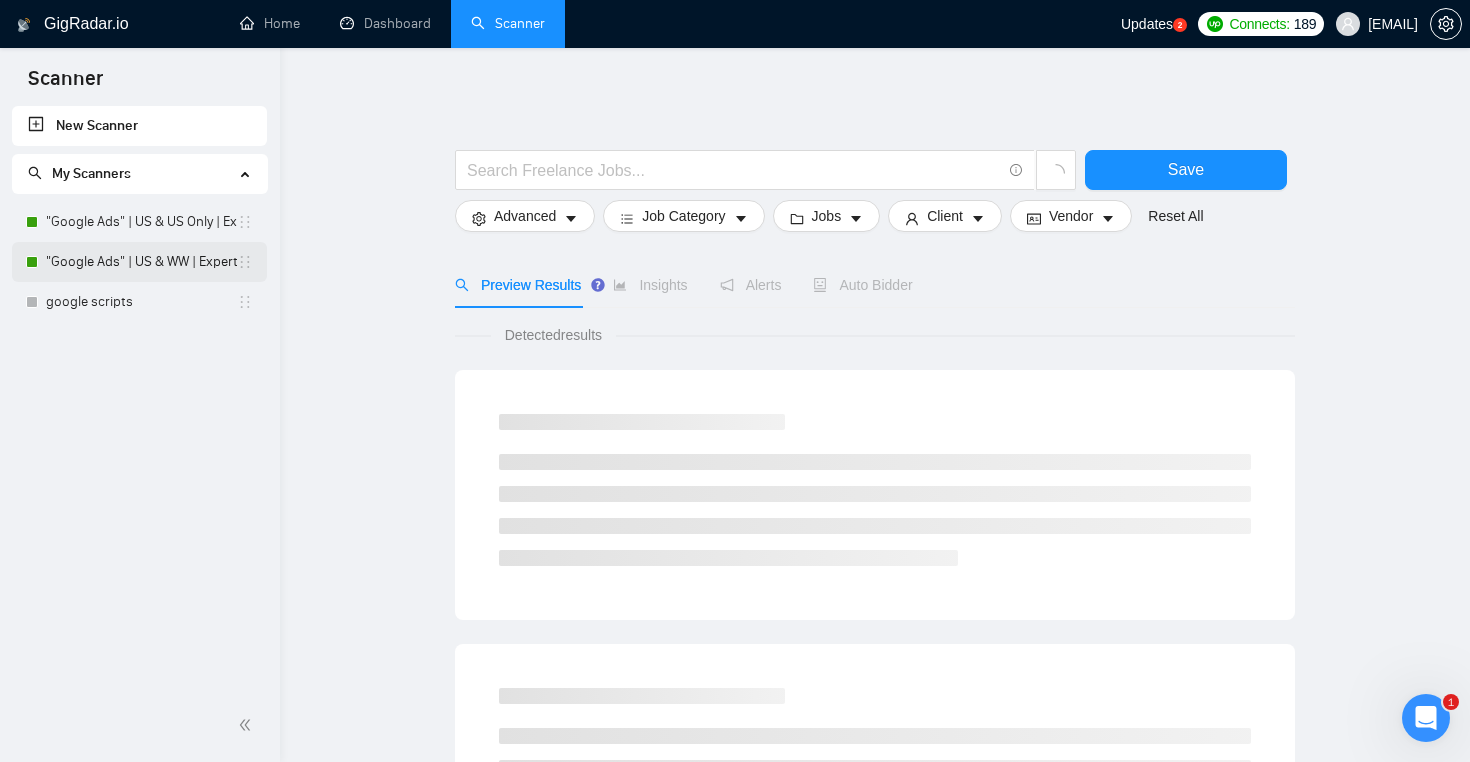 click on ""Google Ads" | US & WW | Expert" at bounding box center (141, 262) 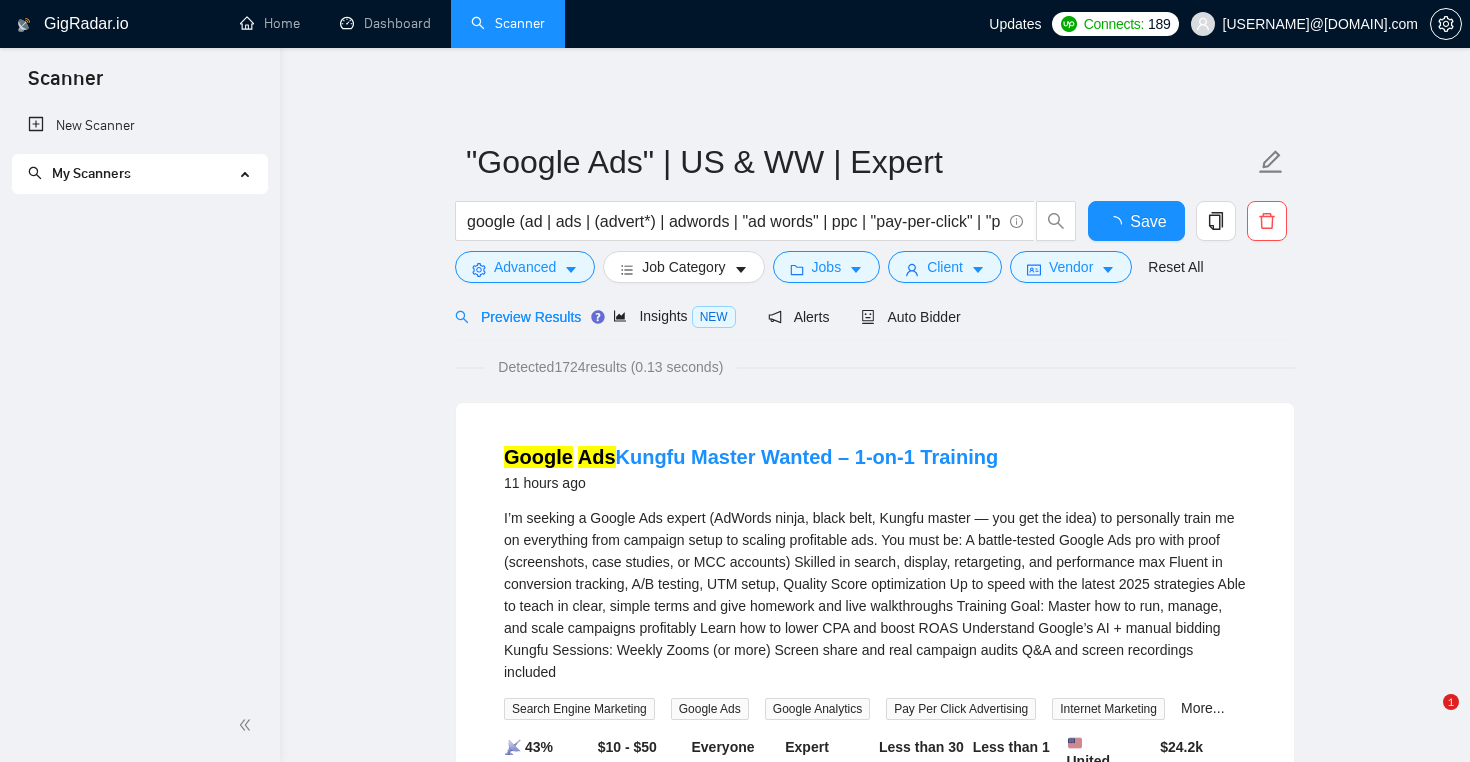 scroll, scrollTop: 0, scrollLeft: 0, axis: both 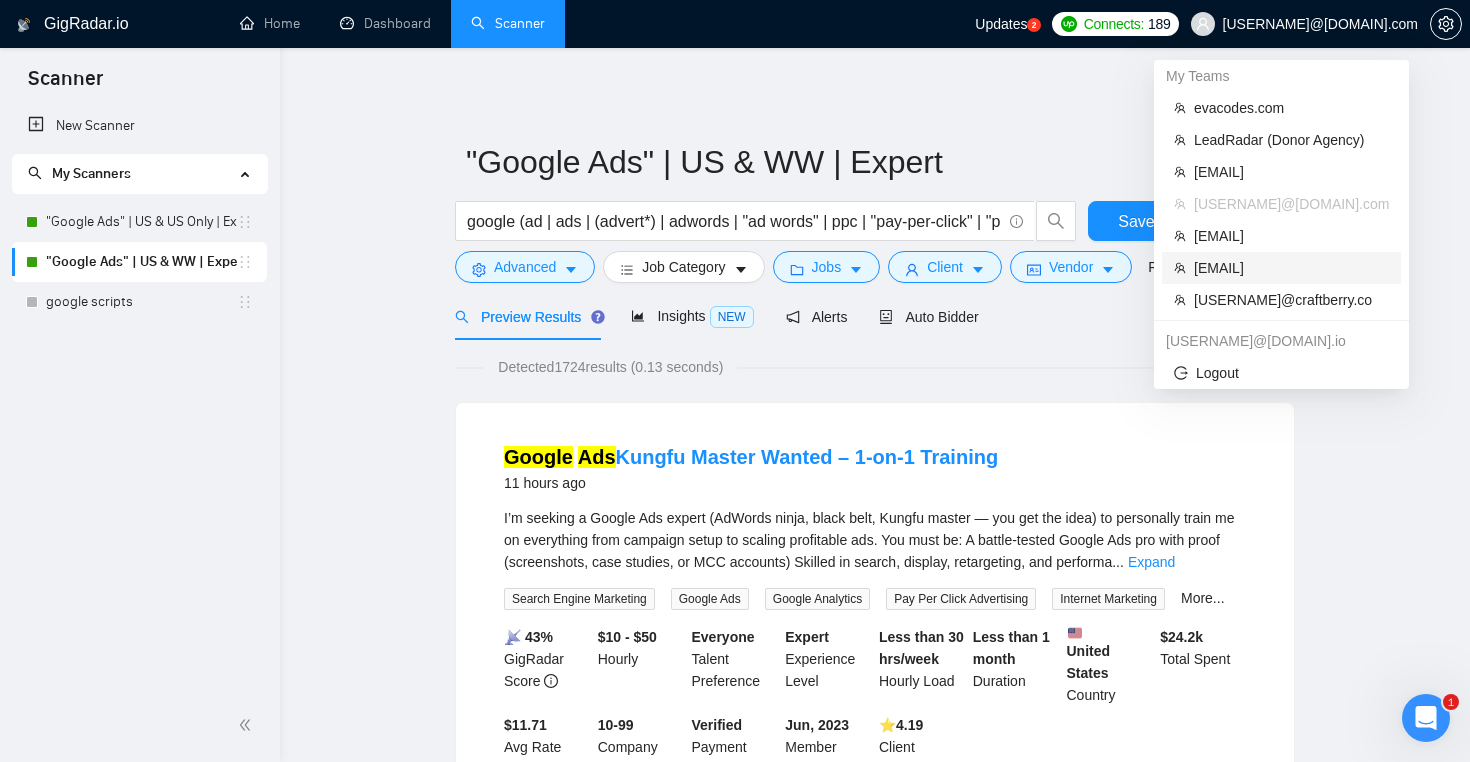 click on "[EMAIL]" at bounding box center [1291, 268] 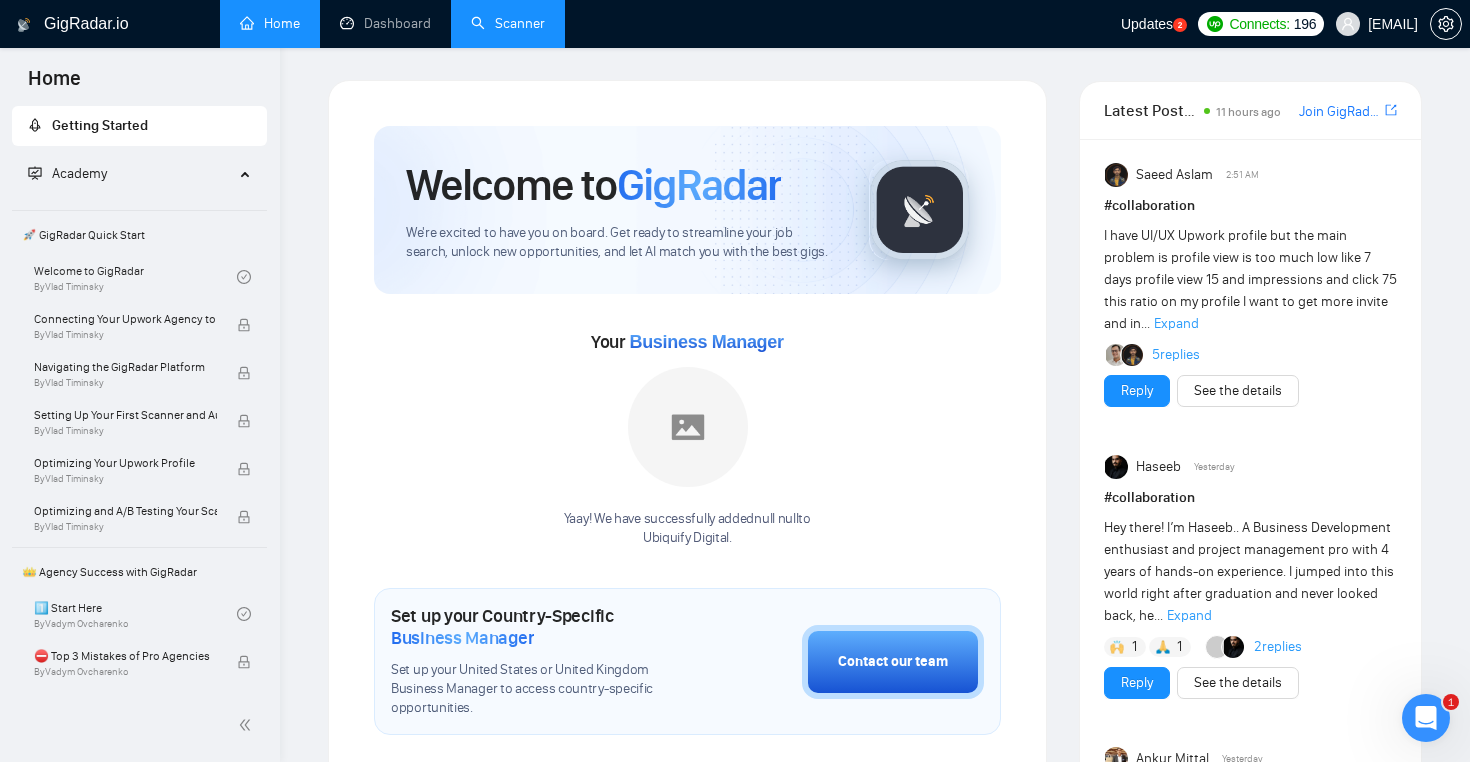 click on "Scanner" at bounding box center [508, 23] 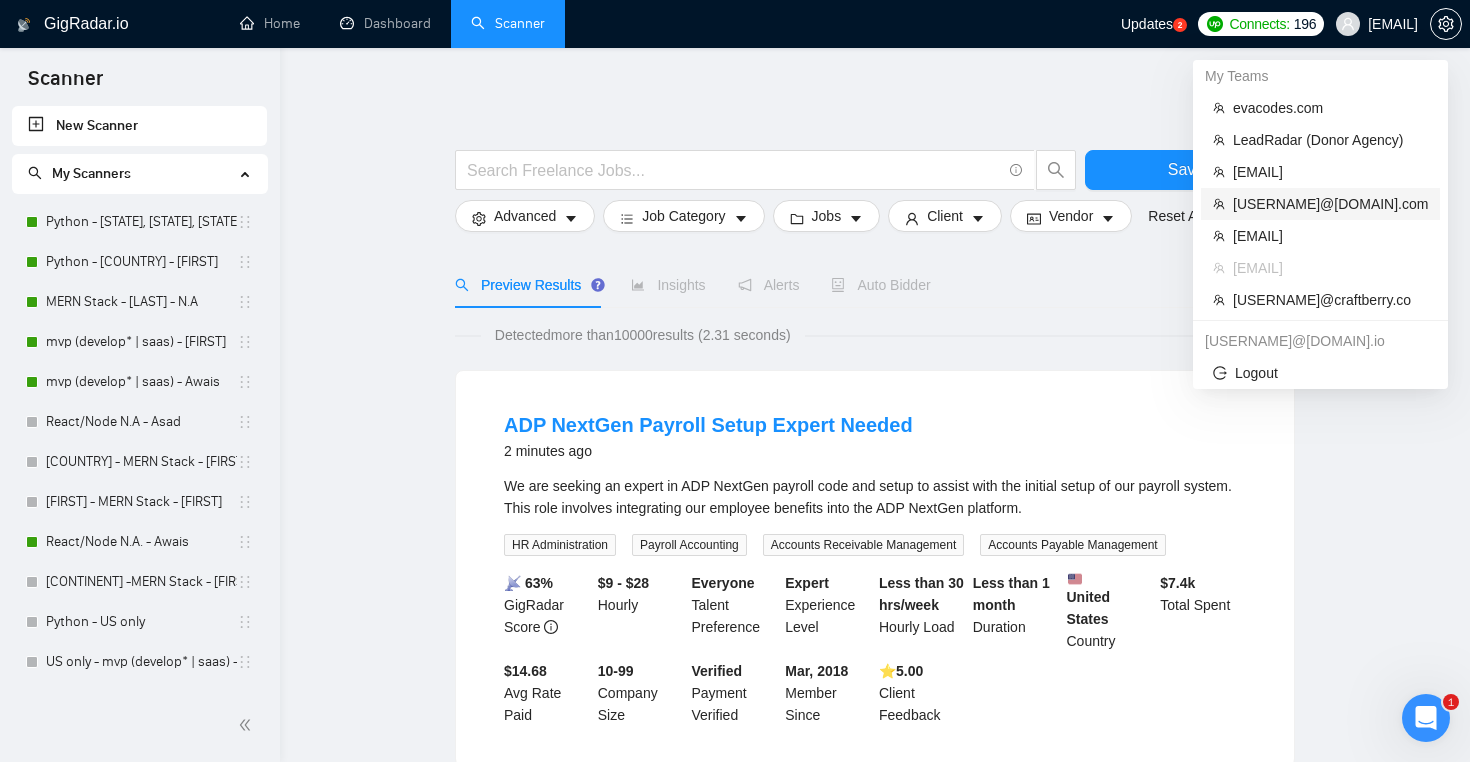 click on "[USERNAME]@[DOMAIN].com" at bounding box center (1330, 204) 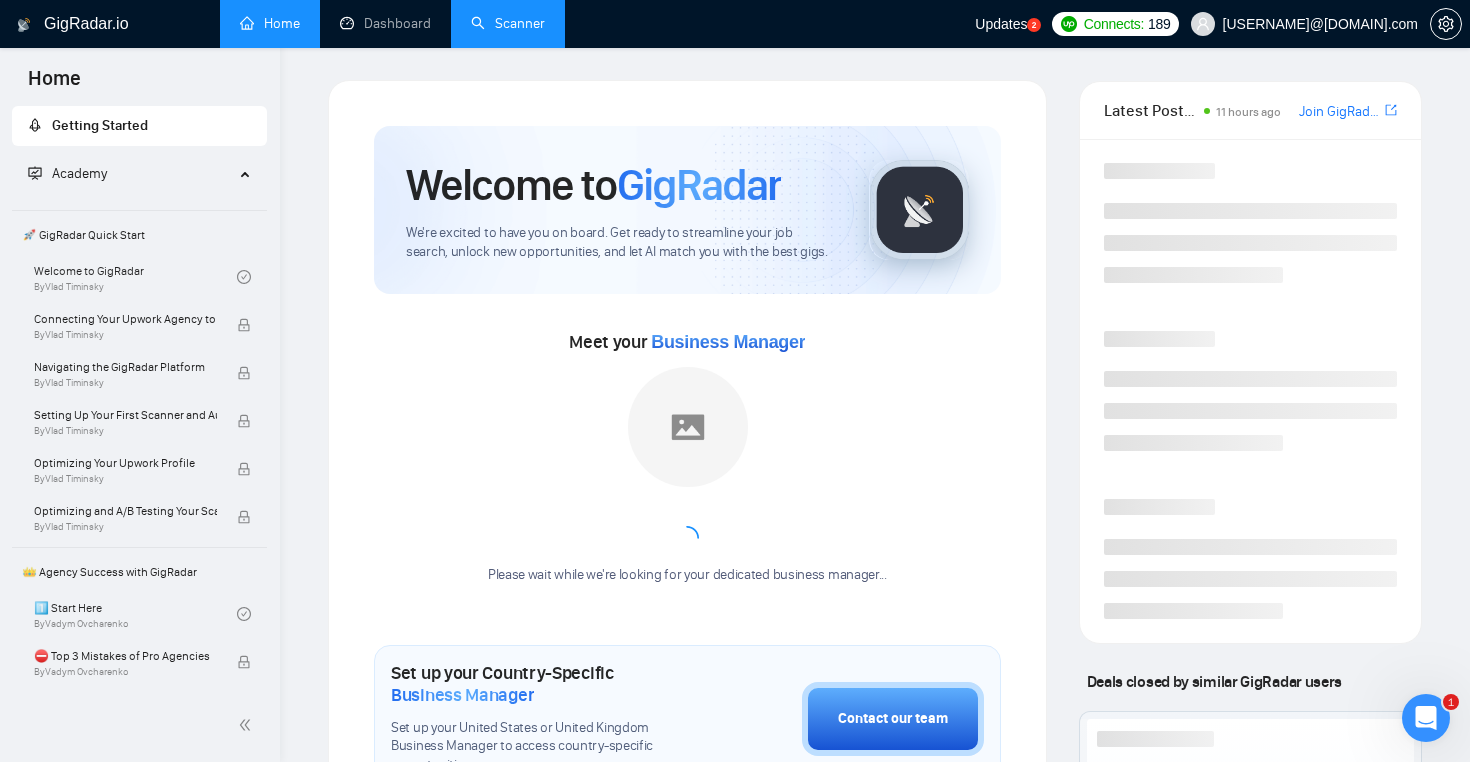 click on "Scanner" at bounding box center [508, 23] 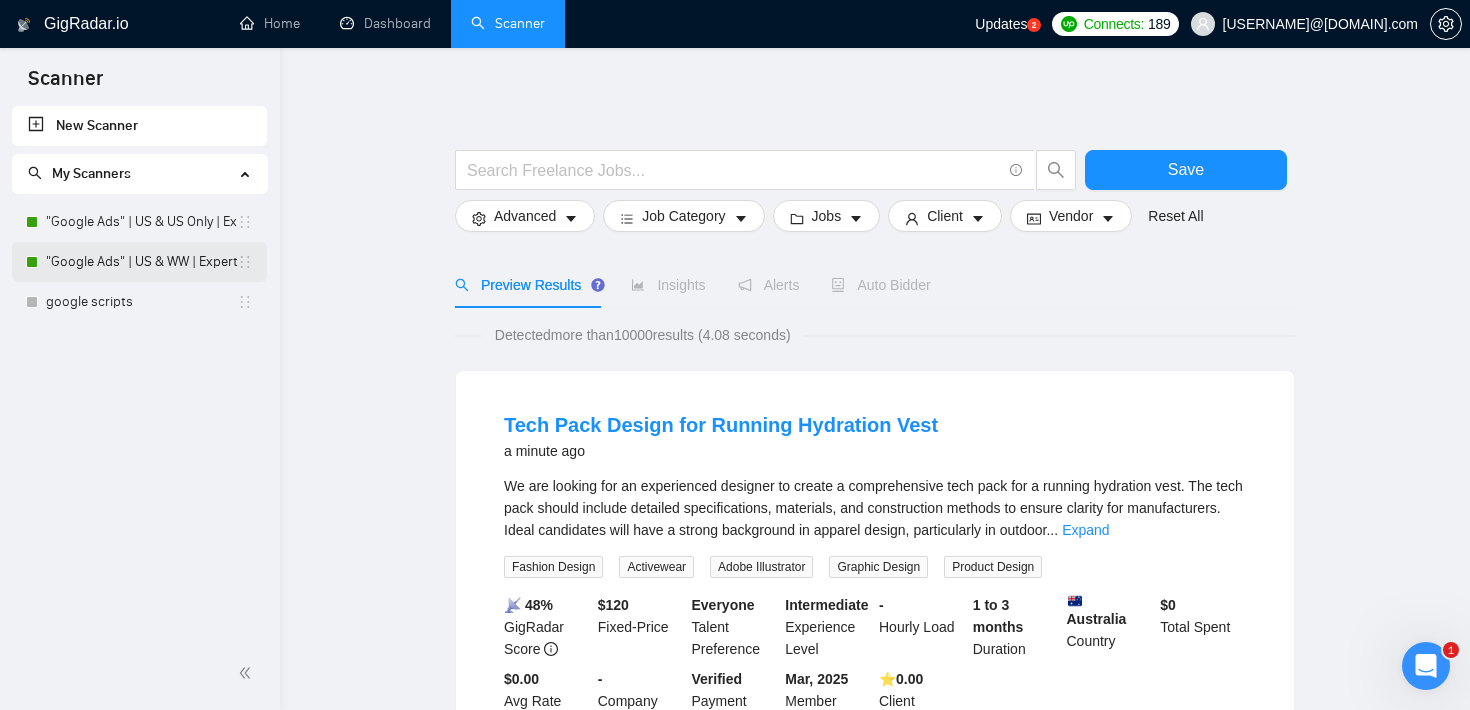 click on ""Google Ads" | US & WW | Expert" at bounding box center [141, 262] 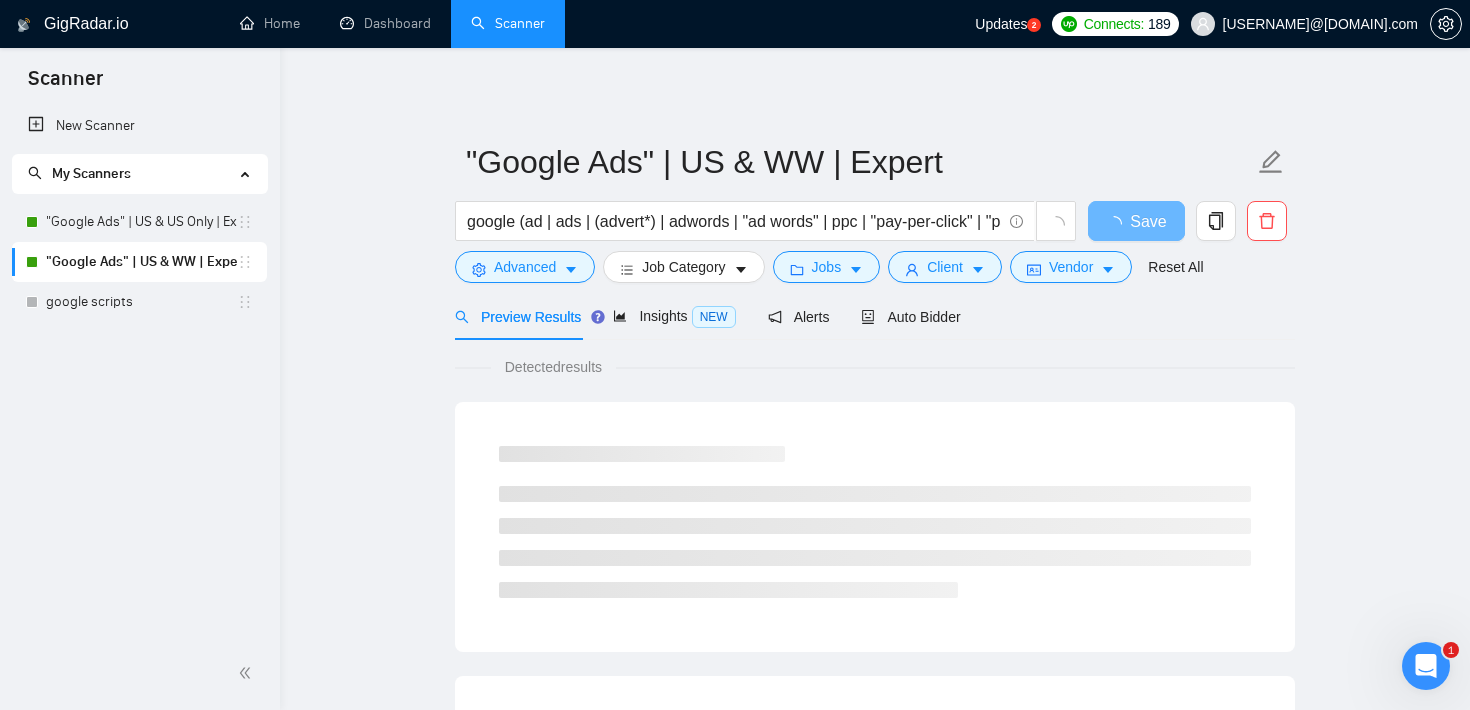 click on ""Google Ads" | US & WW | Expert google (ad | ads | (advert*) | adwords | "ad words" | ppc | "pay-per-click" | "pay per click") Save Advanced   Job Category   Jobs   Client   Vendor   Reset All Preview Results Insights NEW Alerts Auto Bidder Detected   results" at bounding box center [875, 914] 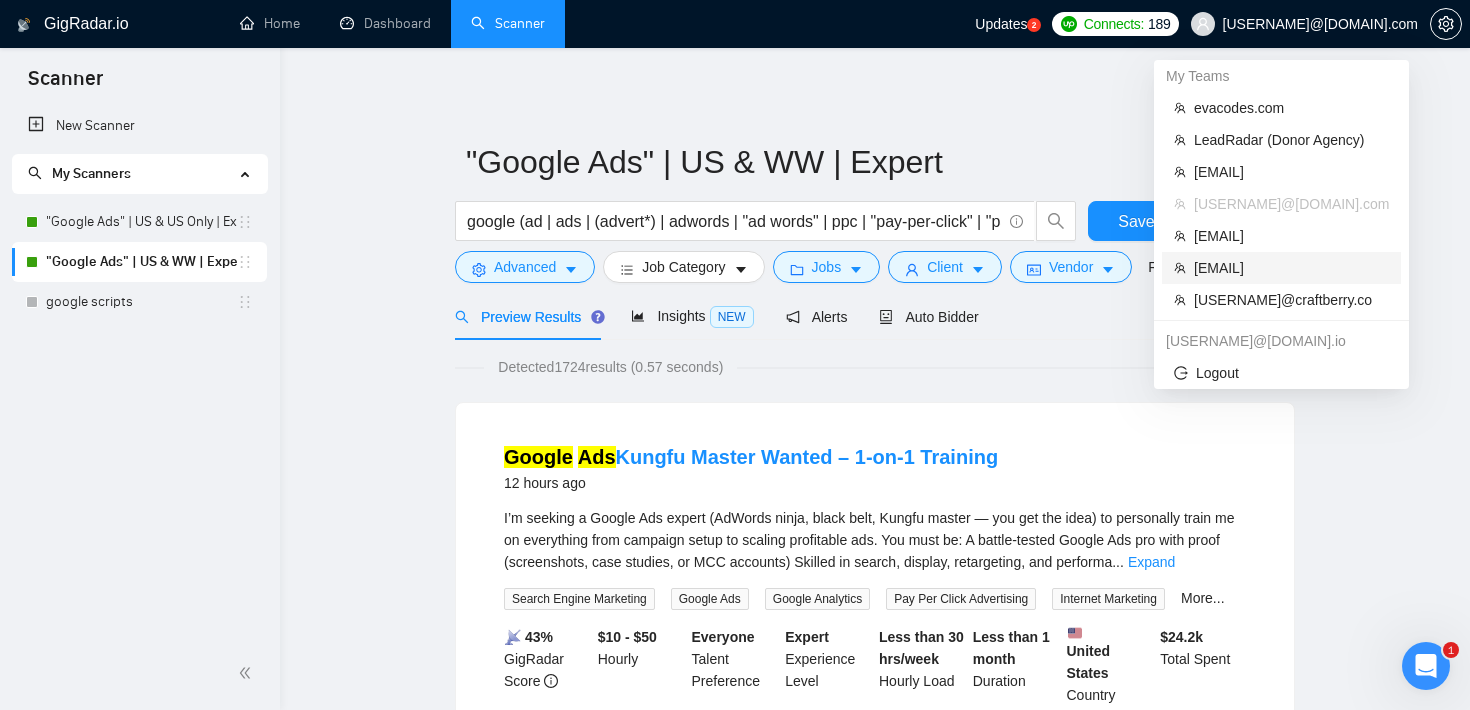 click on "[EMAIL]" at bounding box center [1291, 268] 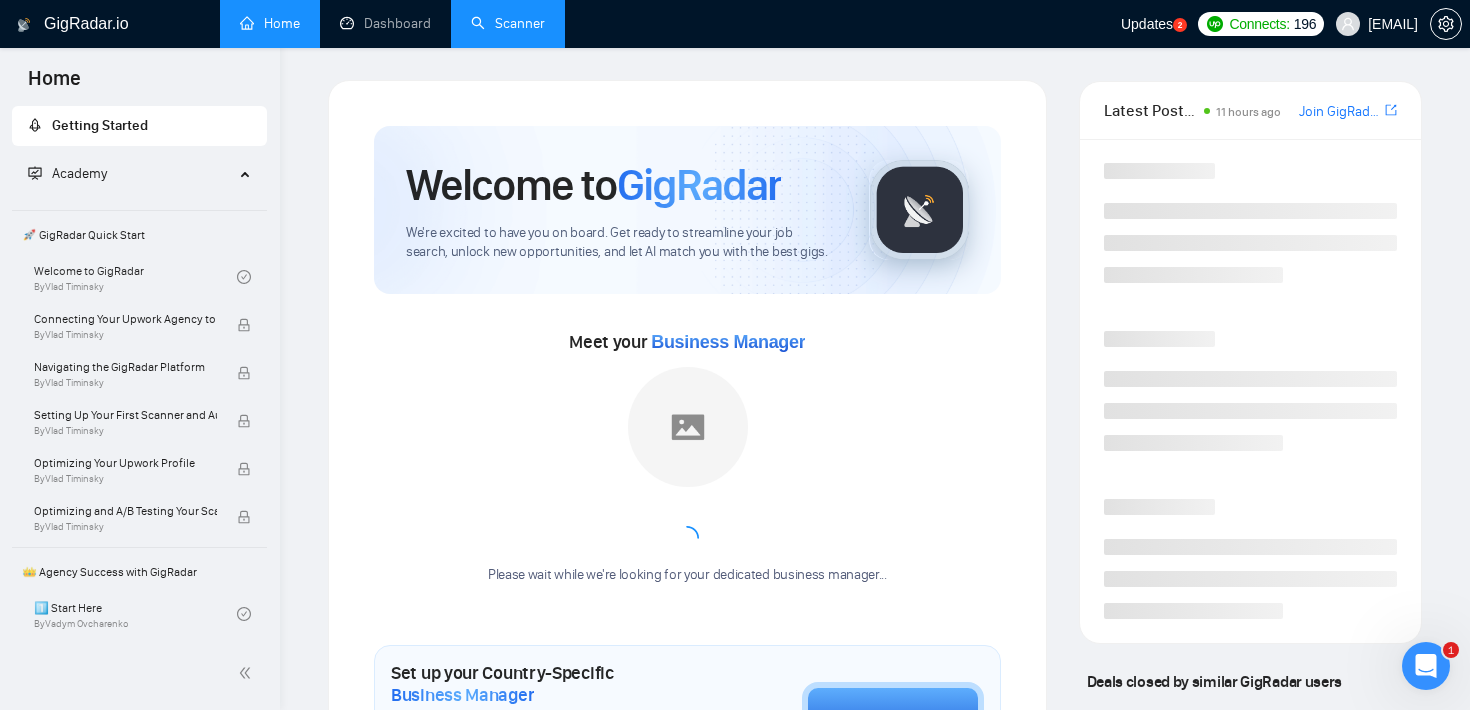 click on "Scanner" at bounding box center [508, 23] 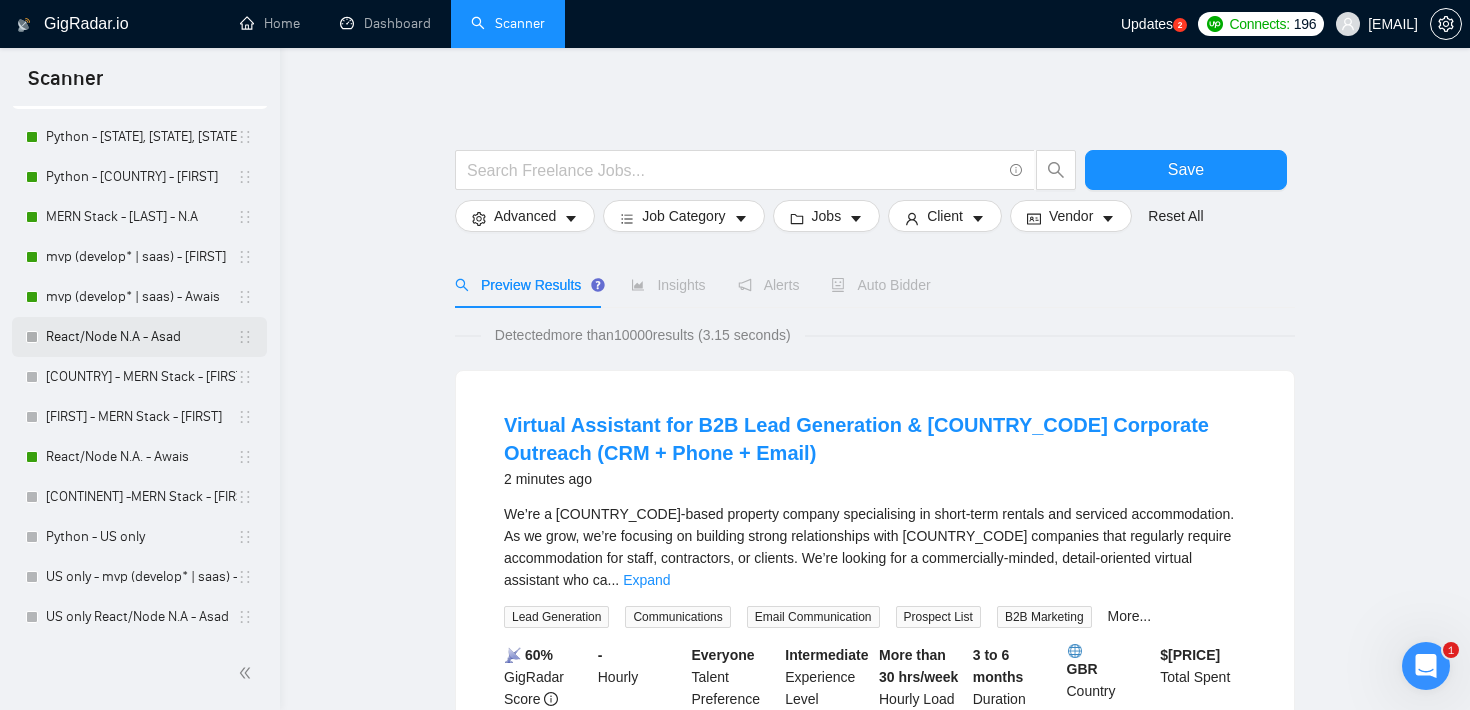 scroll, scrollTop: 0, scrollLeft: 0, axis: both 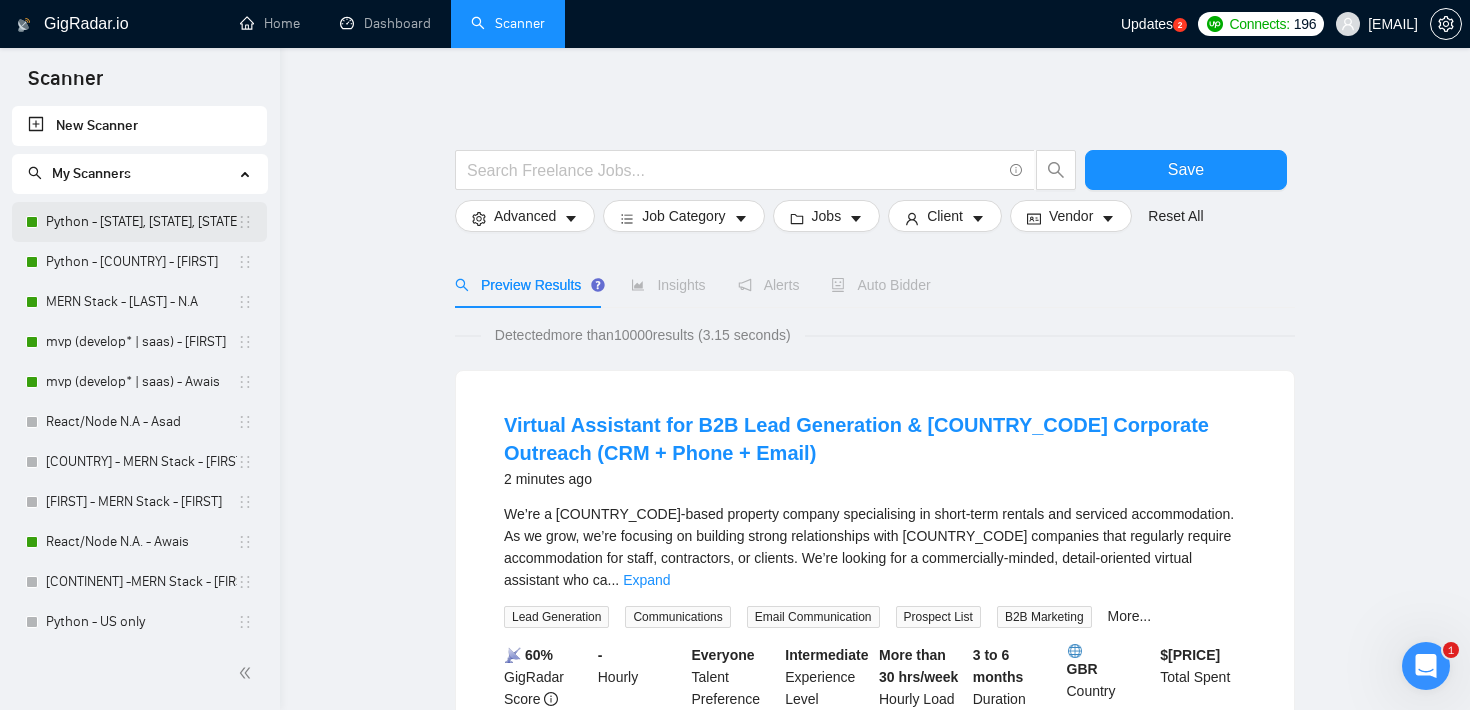 click on "Python - [STATE], [STATE], [STATE], [STATE] - [LAST]" at bounding box center (141, 222) 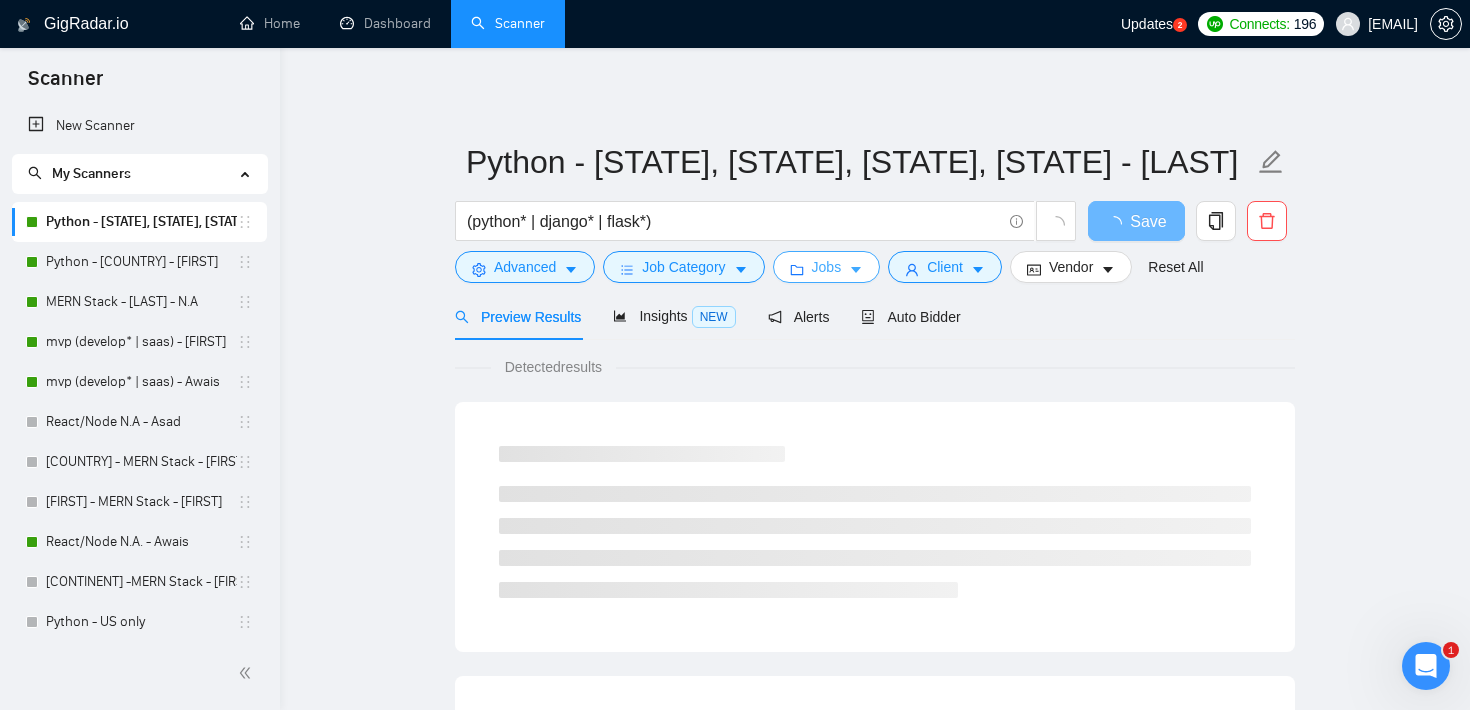 click on "Jobs" at bounding box center (827, 267) 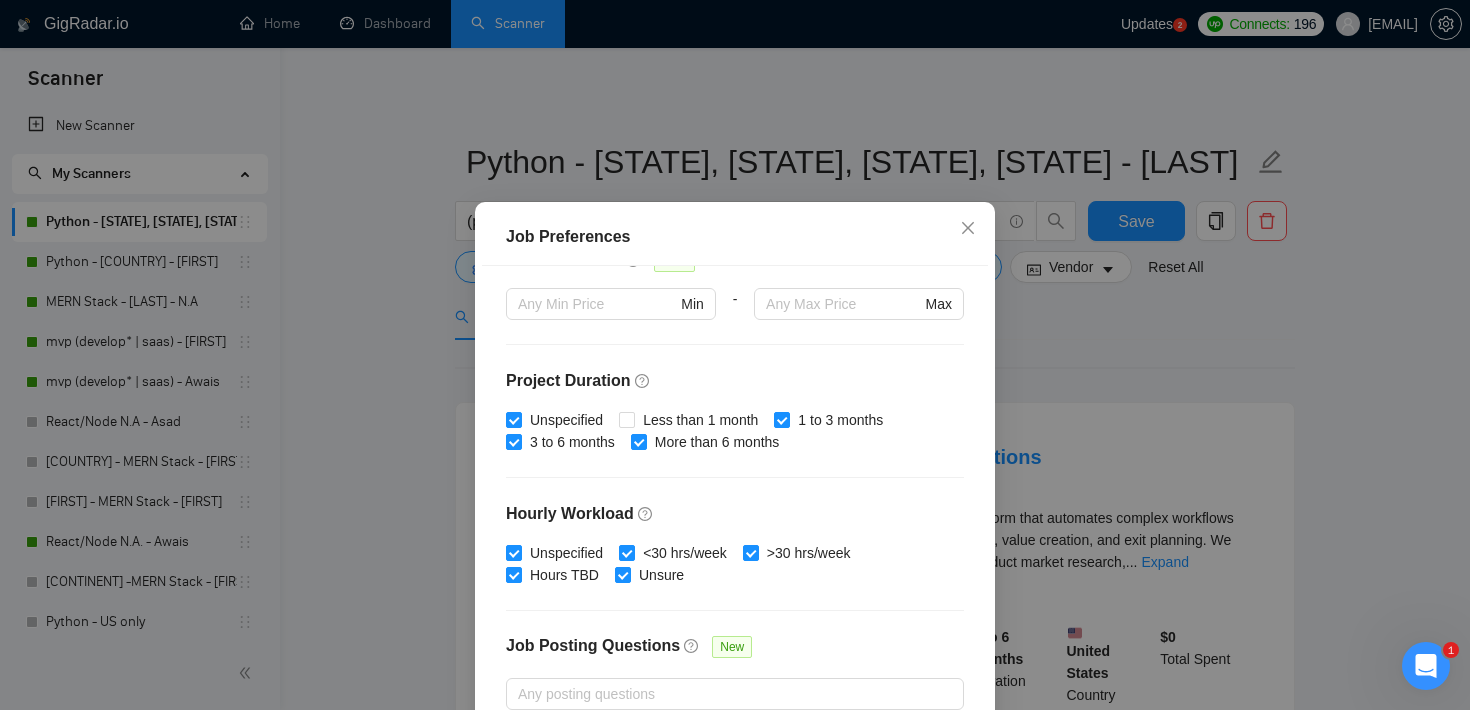 scroll, scrollTop: 630, scrollLeft: 0, axis: vertical 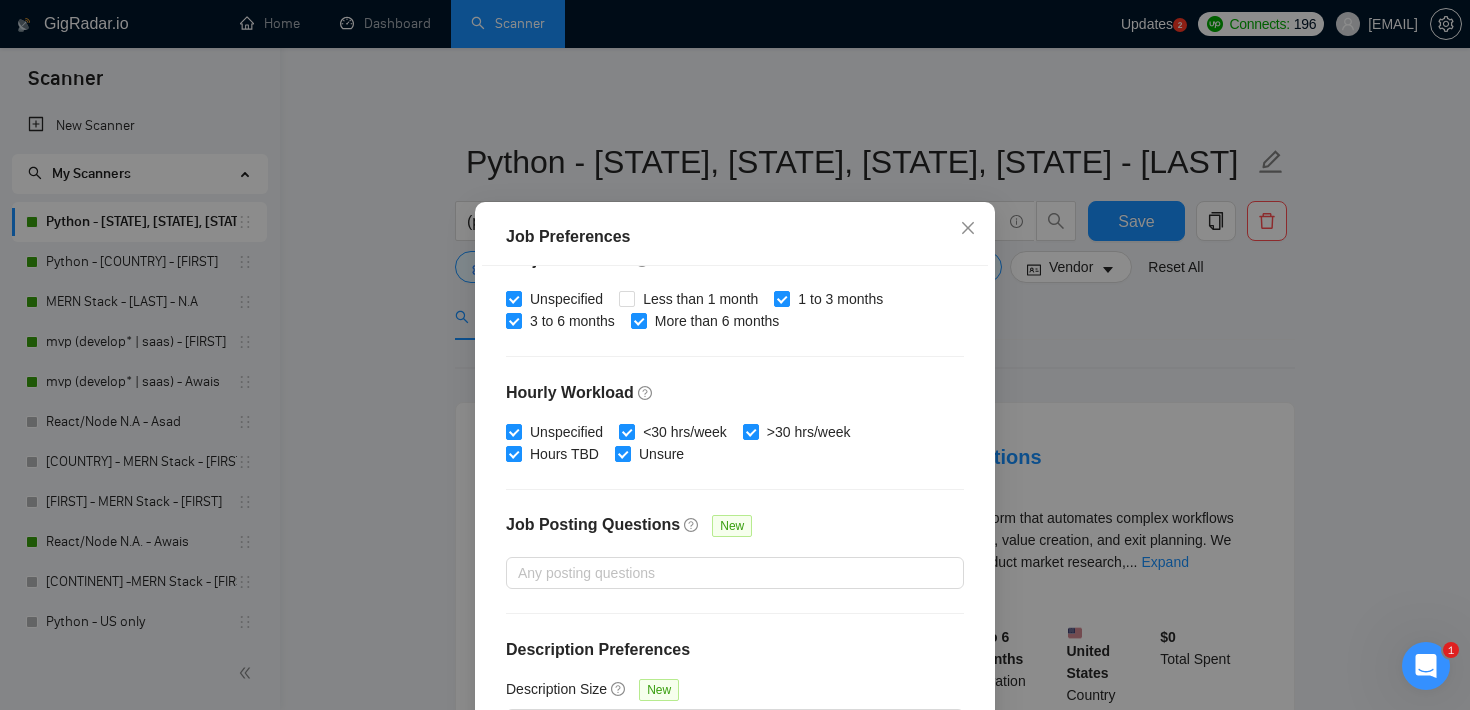 click on "Job Preferences Budget Project Type All Fixed Price Hourly Rate   Fixed Price Budget $ 2500 Min - $ Max Estimate Fixed Price When It’s Not Available New   Hourly Rate Price Budget $ 40 Min - $ Max Estimate Hourly Rate When It’s Not Available New Include Budget Placeholders Include Jobs with Unspecified Budget   Connects Price New Min - Max Project Duration   Unspecified Less than 1 month 1 to 3 months 3 to 6 months More than 6 months Hourly Workload   Unspecified <30 hrs/week >30 hrs/week Hours TBD Unsure Job Posting Questions New   Any posting questions Description Preferences Description Size New   Any description size Reset OK" at bounding box center (735, 355) 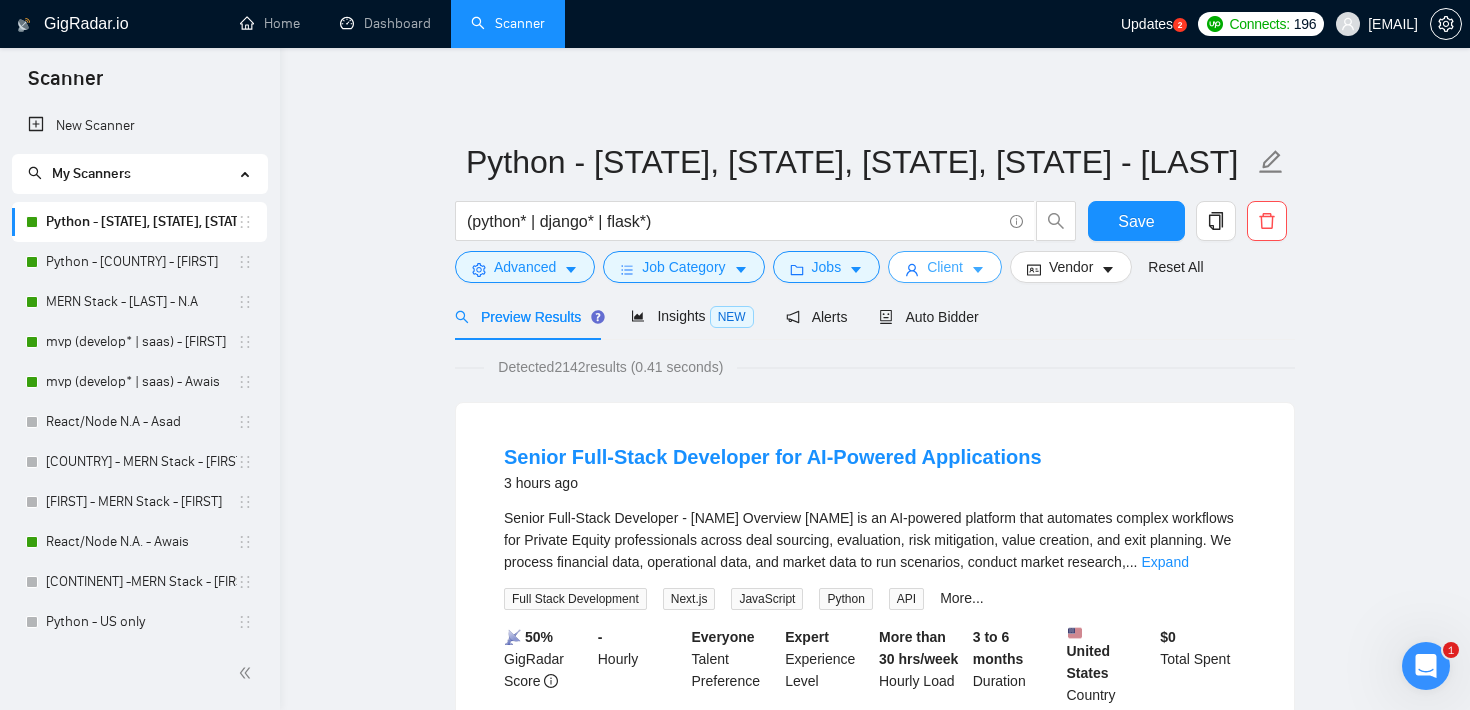 click on "Client" at bounding box center [945, 267] 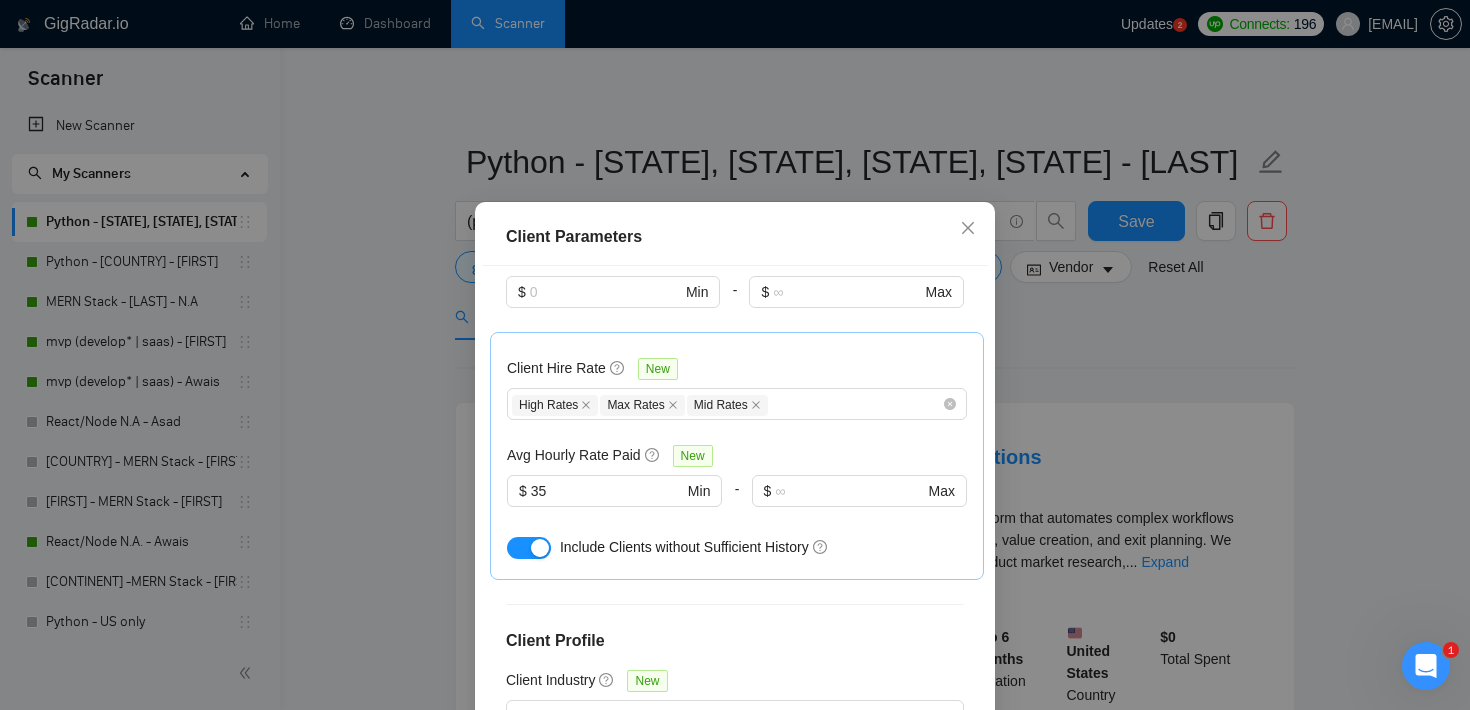 scroll, scrollTop: 566, scrollLeft: 0, axis: vertical 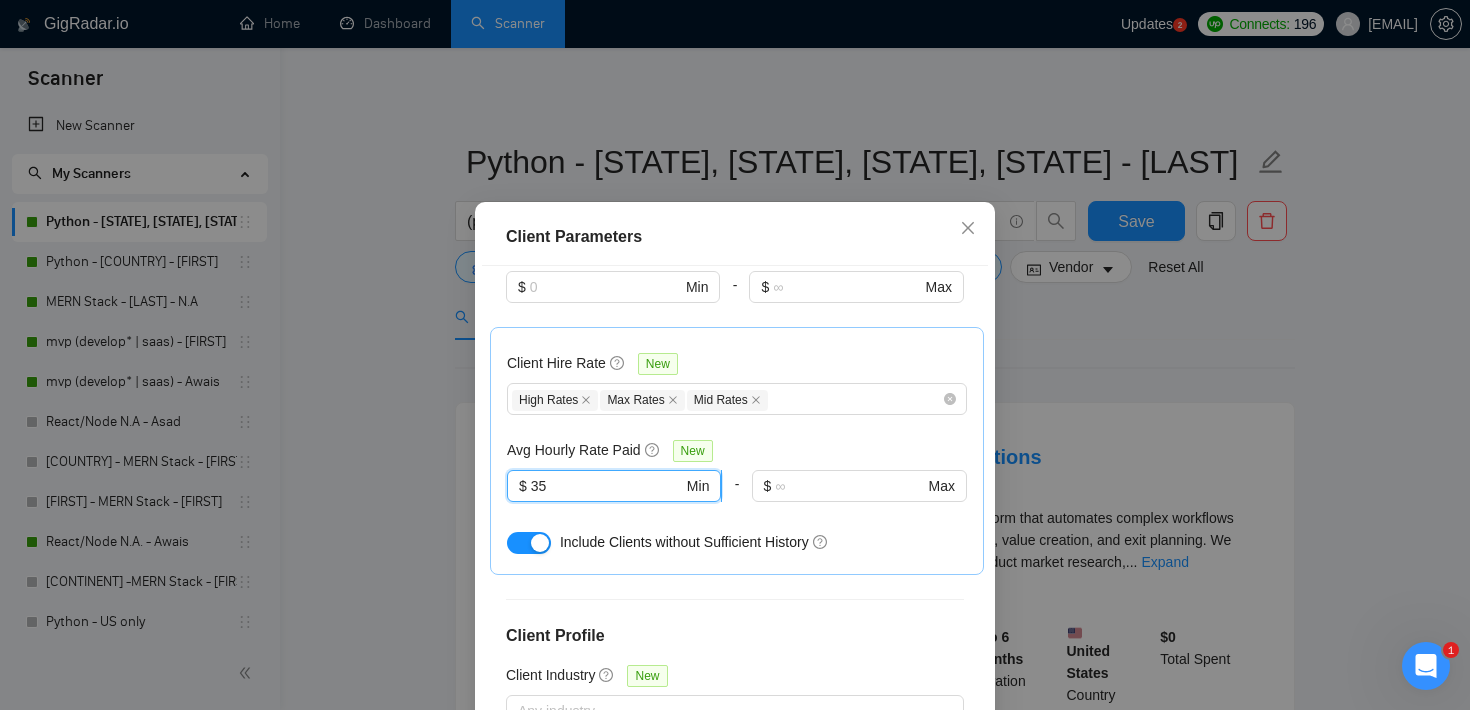 drag, startPoint x: 569, startPoint y: 485, endPoint x: 510, endPoint y: 487, distance: 59.03389 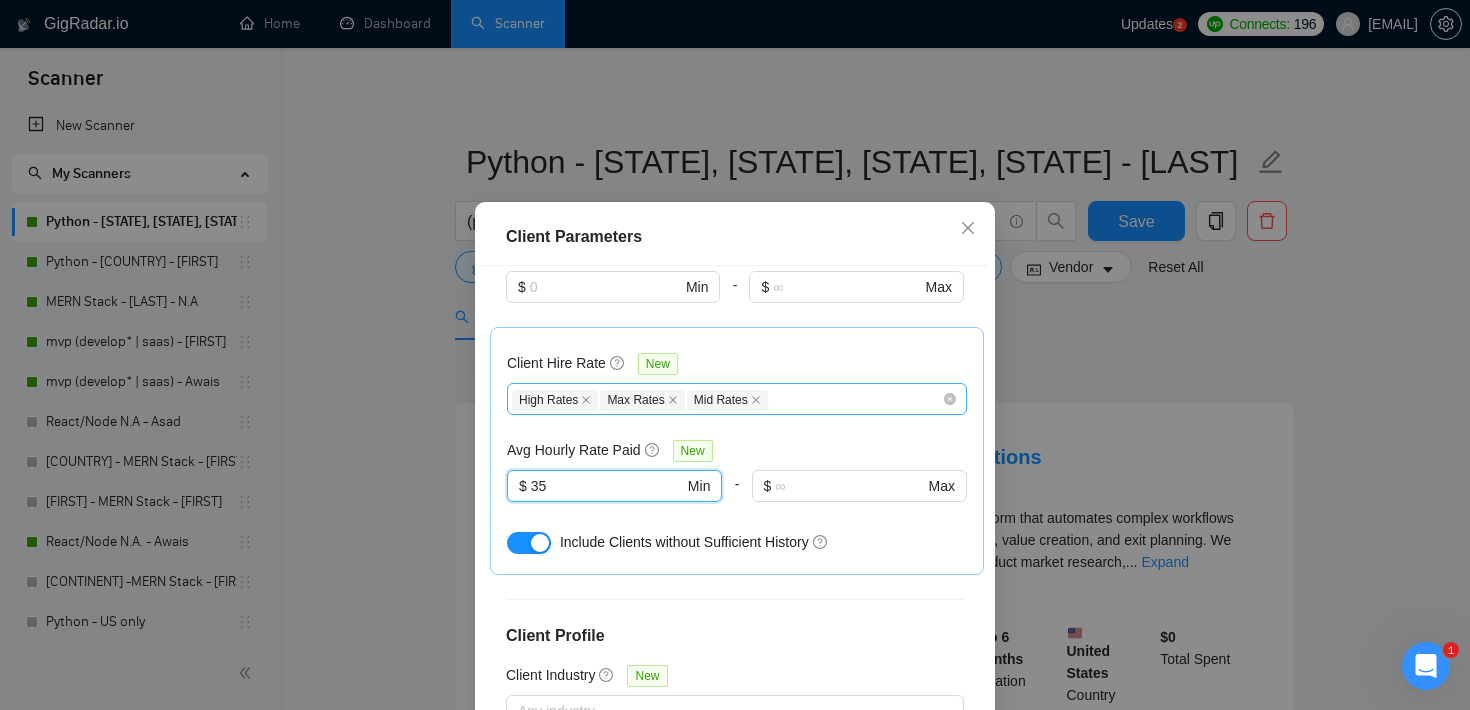 click on "High Rates Max Rates Mid Rates" at bounding box center (727, 399) 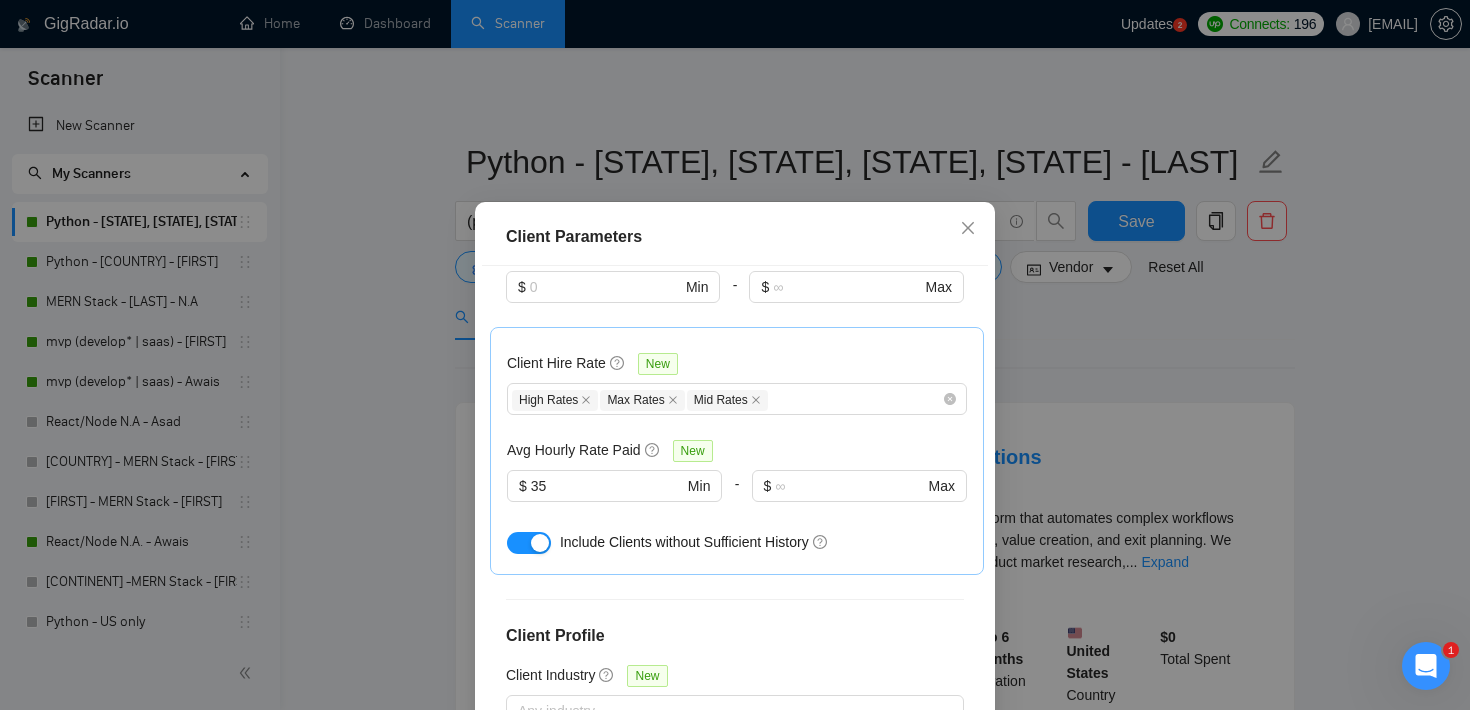 click on "Client Parameters Client Location Include Client Countries United Kingdom Germany Canada United States   Exclude Client Countries   Select Client Rating Client Min Average Feedback Include clients with no feedback Client Payment Details Payment Verified Hire Rate Stats   Client Total Spent $ Min - $ Max Client Hire Rate New High Rates Max Rates Mid Rates     Avg Hourly Rate Paid New $ 35 Min - $ Max Include Clients without Sufficient History Client Profile Client Industry New   Any industry Client Company Size   Any company size Enterprise Clients New   Any clients Reset OK" at bounding box center [735, 355] 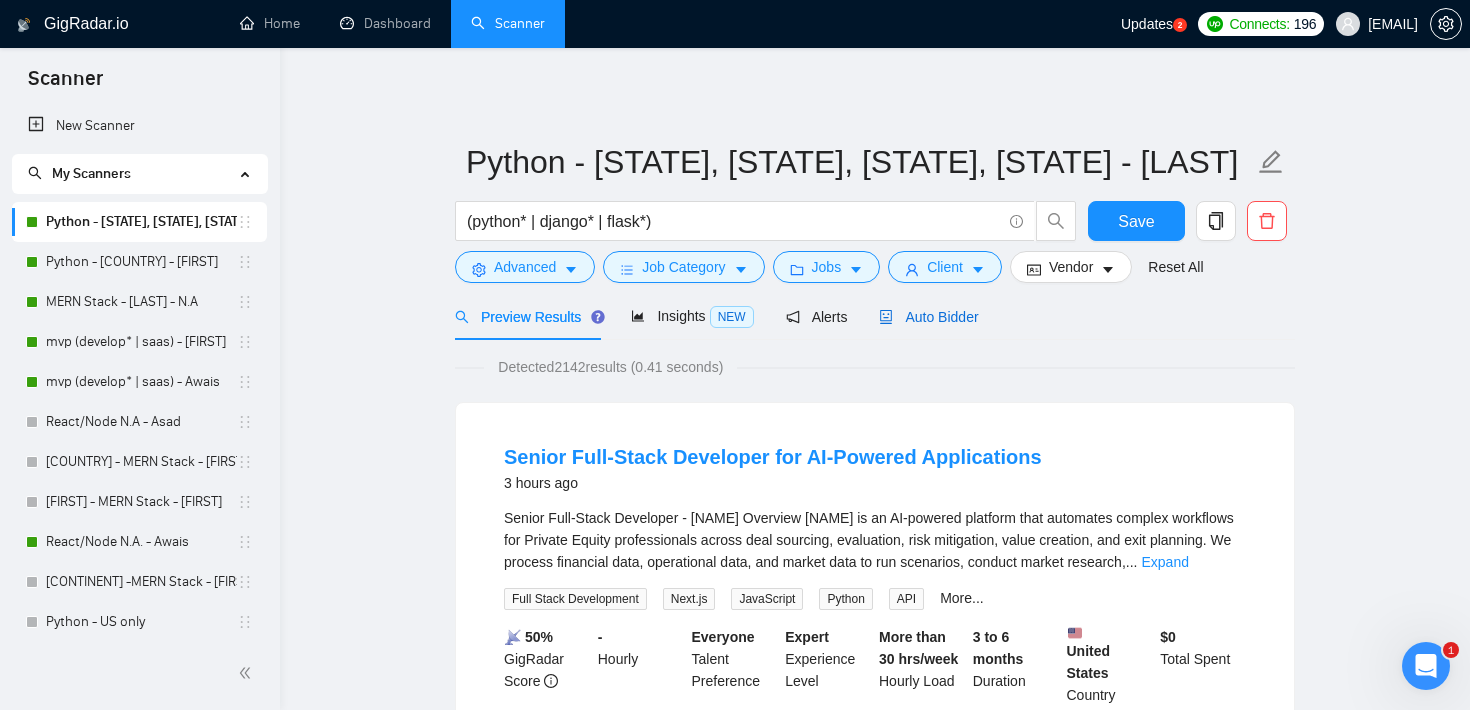 click on "Auto Bidder" at bounding box center (928, 317) 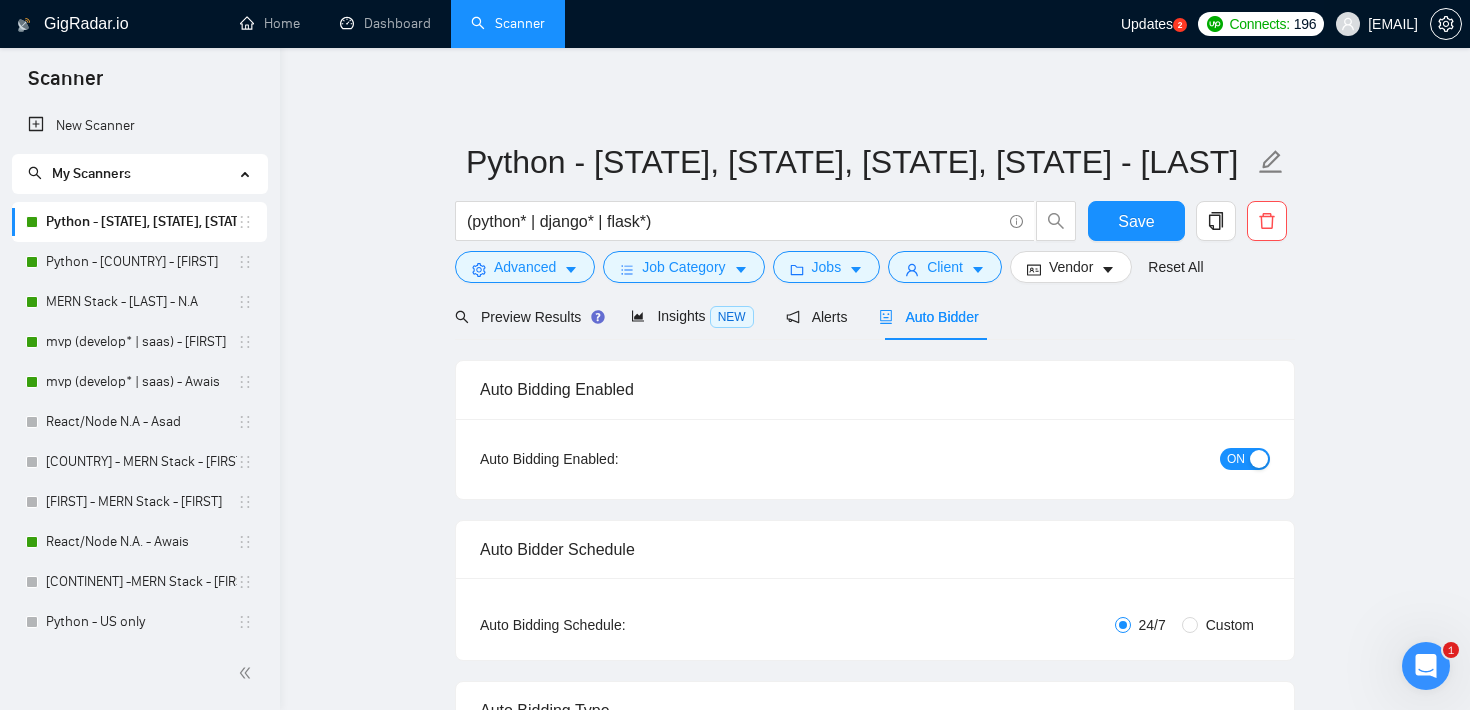 type 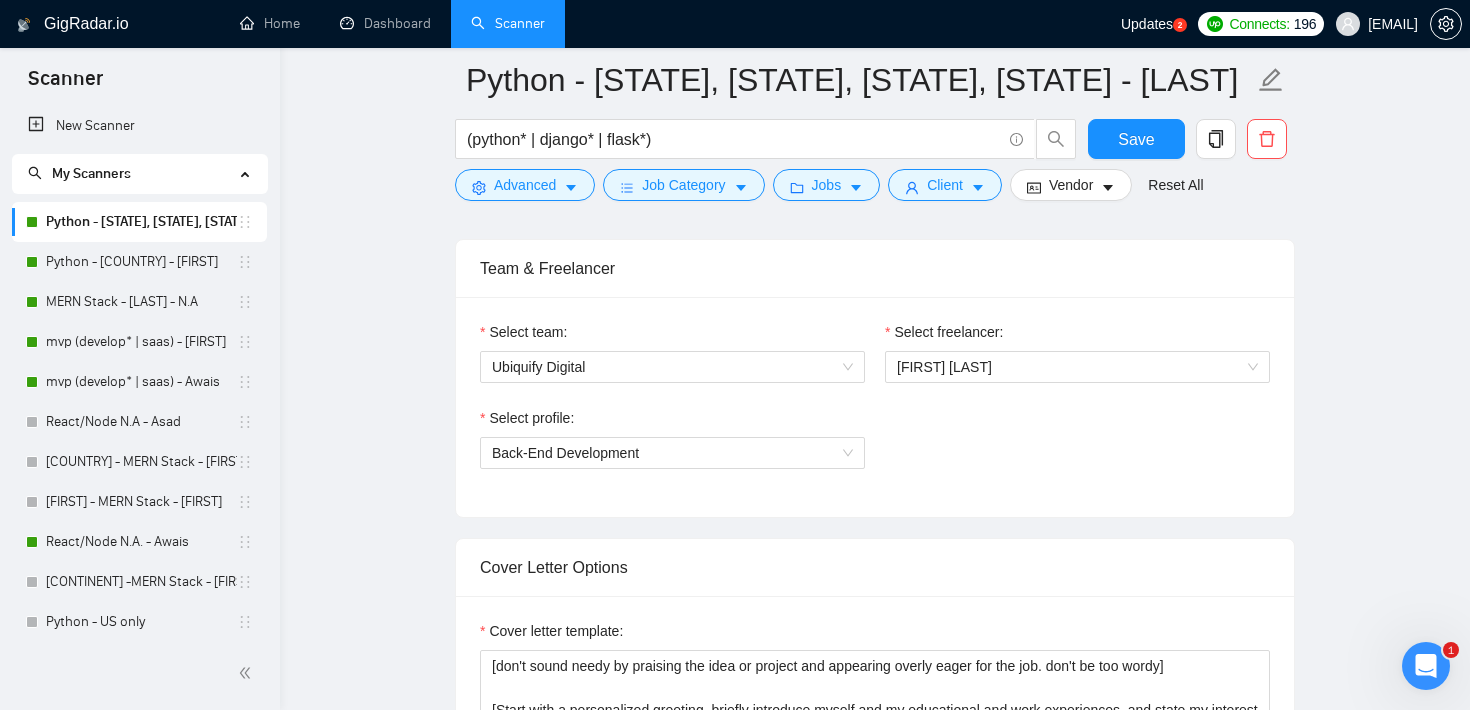 scroll, scrollTop: 1000, scrollLeft: 0, axis: vertical 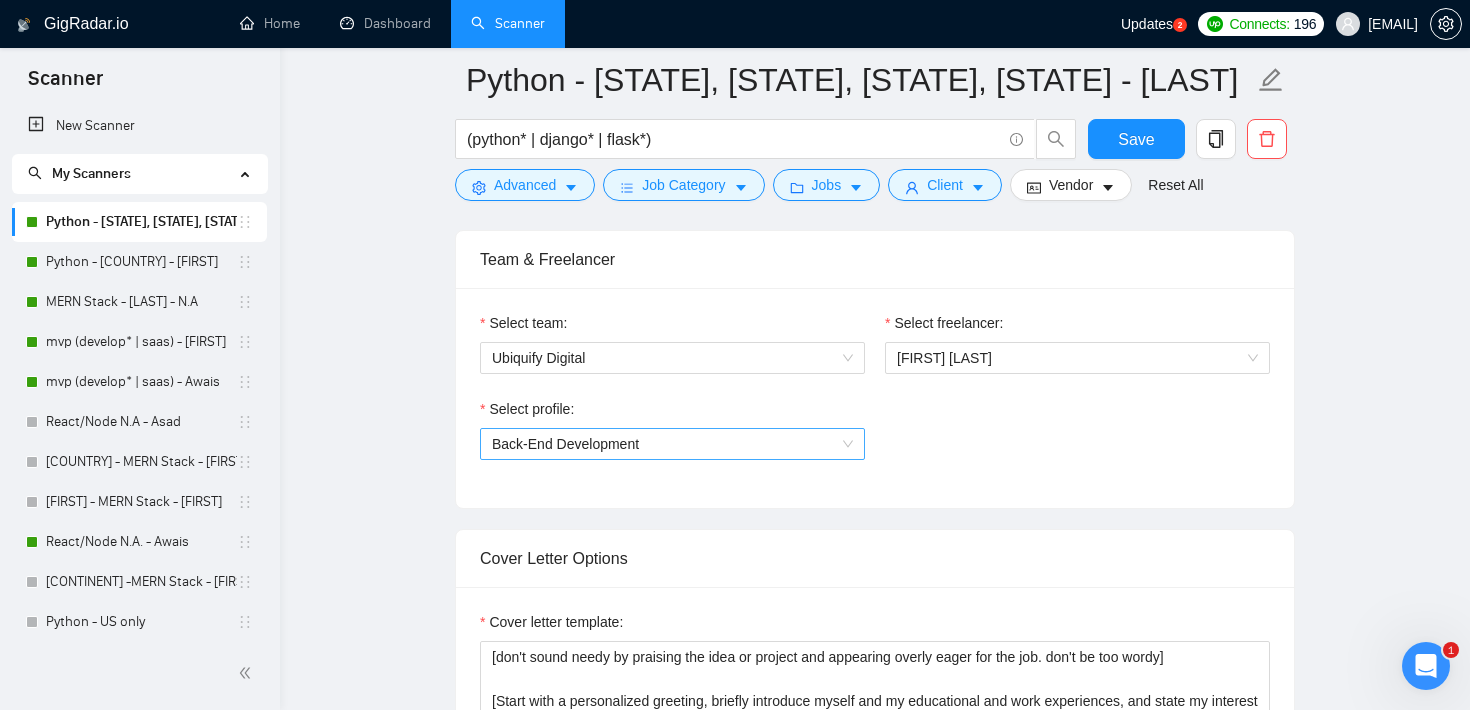 click on "Back-End Development" at bounding box center (672, 444) 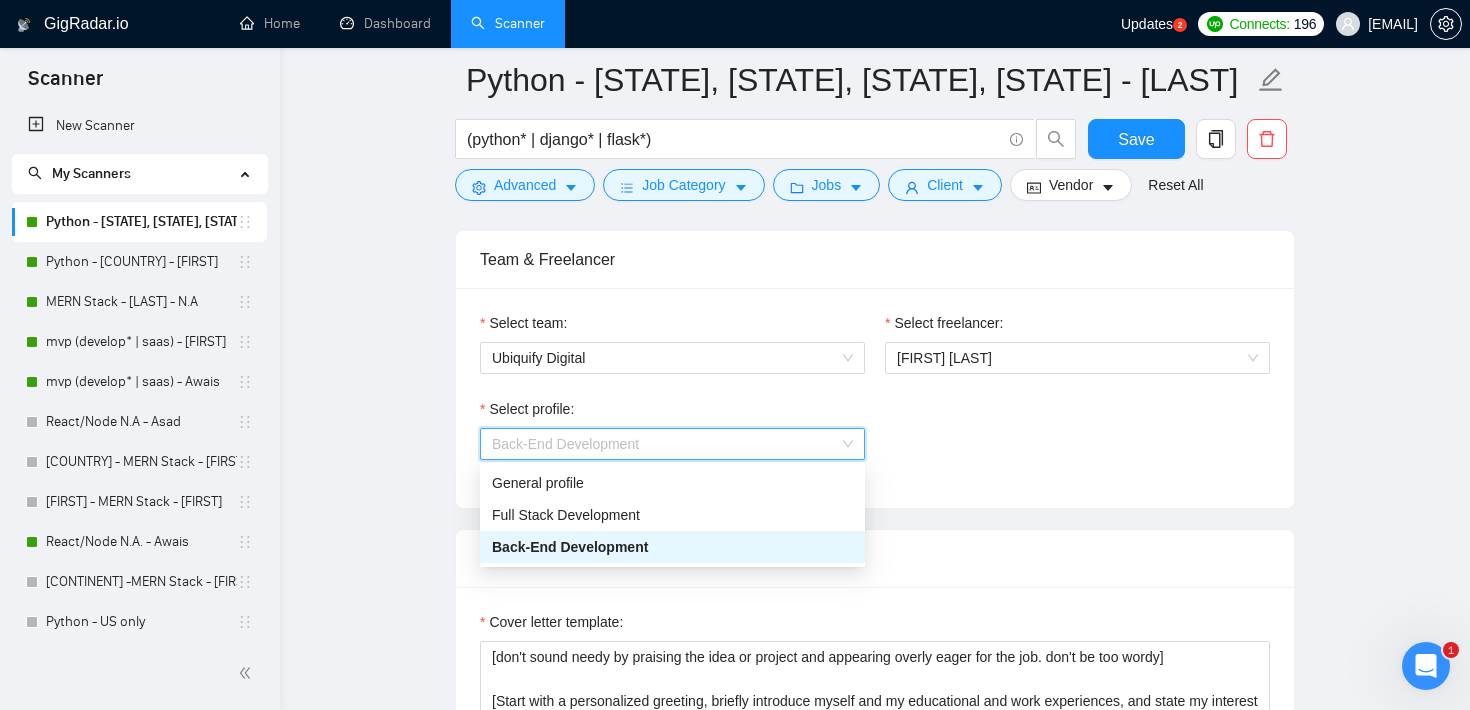 click on "Team & Freelancer Select team: Ubiquify Digital Select freelancer: [FIRST] [LAST] Select profile: Back-End Development" at bounding box center [875, 369] 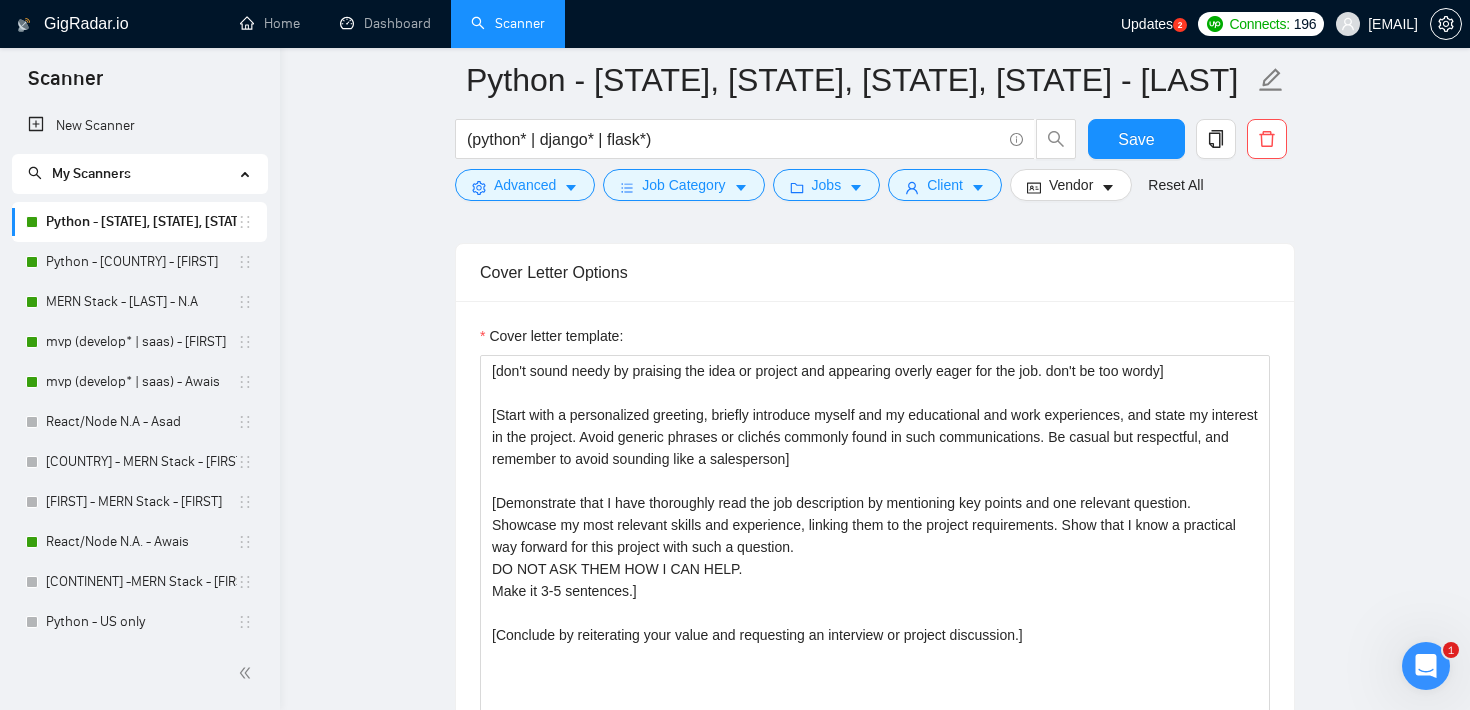 scroll, scrollTop: 1287, scrollLeft: 0, axis: vertical 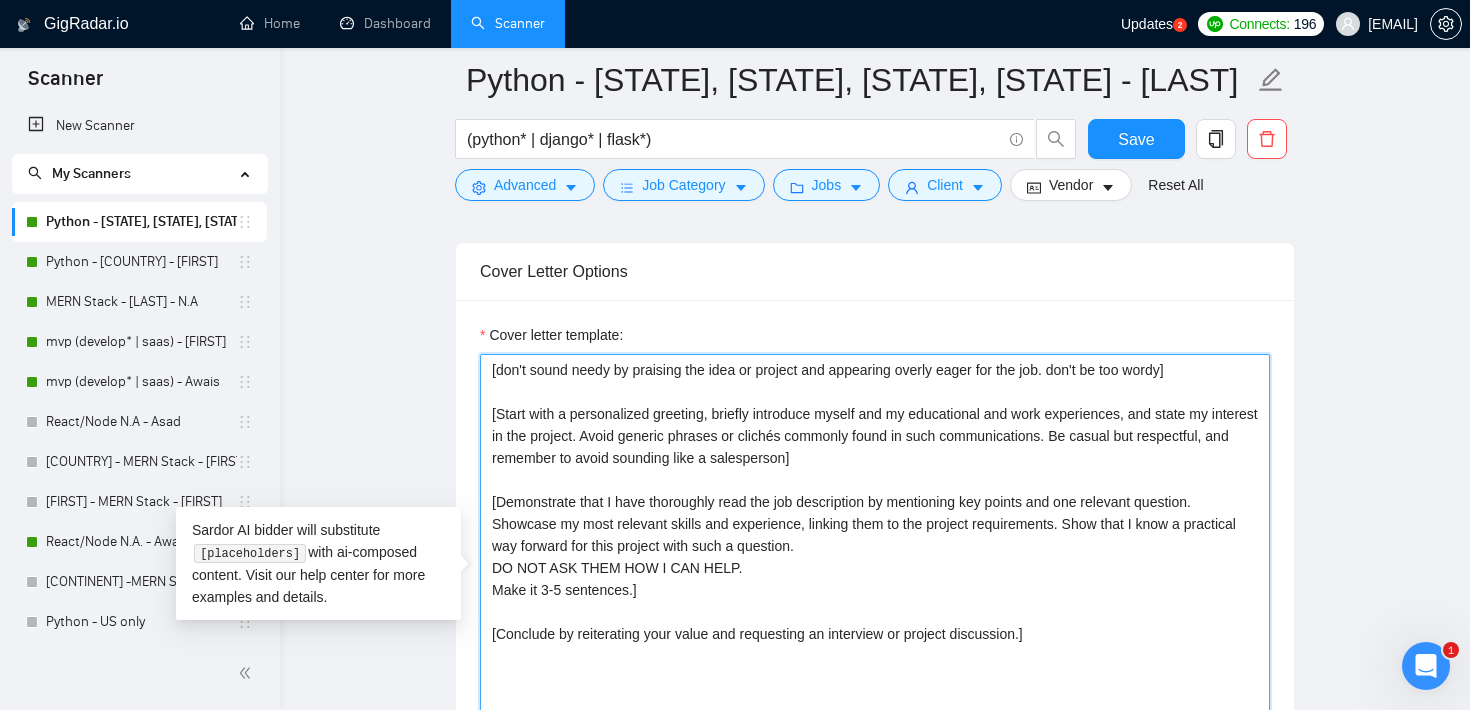 drag, startPoint x: 1068, startPoint y: 650, endPoint x: 458, endPoint y: 367, distance: 672.45 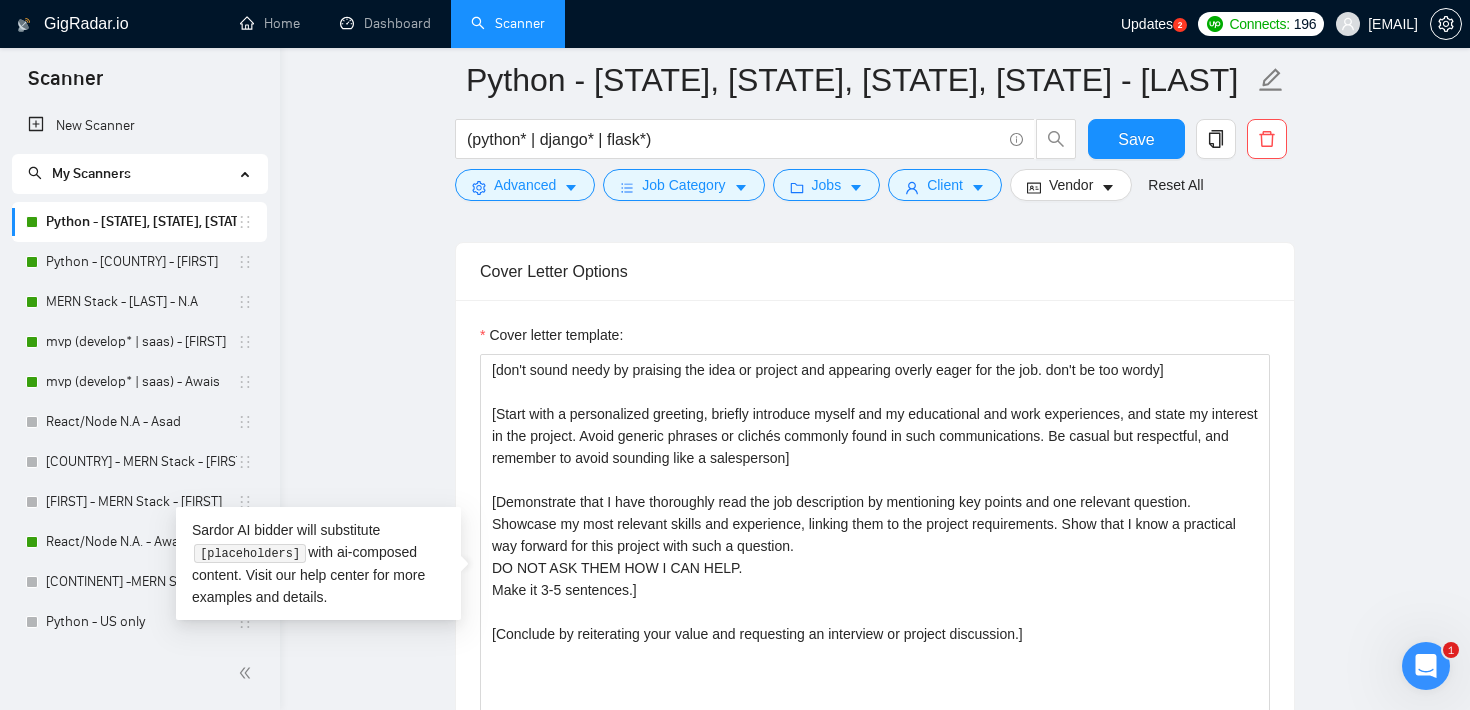 click on "Python - [STATE], [STATE], [STATE], [STATE] - [LAST] Save Advanced   Job Category   Jobs   Client   Vendor   Reset All Preview Results Insights NEW Alerts Auto Bidder Auto Bidding Enabled Auto Bidding Enabled: ON Auto Bidder Schedule Auto Bidding Type: Automated (recommended) Semi-automated Auto Bidding Schedule: 24/7 Custom Custom Auto Bidder Schedule Repeat every week on Monday Tuesday Wednesday Thursday Friday Saturday Sunday Active Hours ( Asia/Karachi ): From: To: ( 24  hours) Asia/Karachi Auto Bidding Type Select your bidding algorithm: Choose the algorithm for you bidding. The price per proposal does not include your connects expenditure. Template Bidder Works great for narrow segments and short cover letters that don't change. 0.50  credits / proposal Sardor AI 🤖 Personalise your cover letter with ai [placeholders] 0.56  credits / proposal Experimental Laziza AI  👑   NEW   Learn more 1.00  credits / proposal 69.84 credits savings Team & Freelancer Select team: Ubiquify Digital   Yes" at bounding box center [875, 1416] 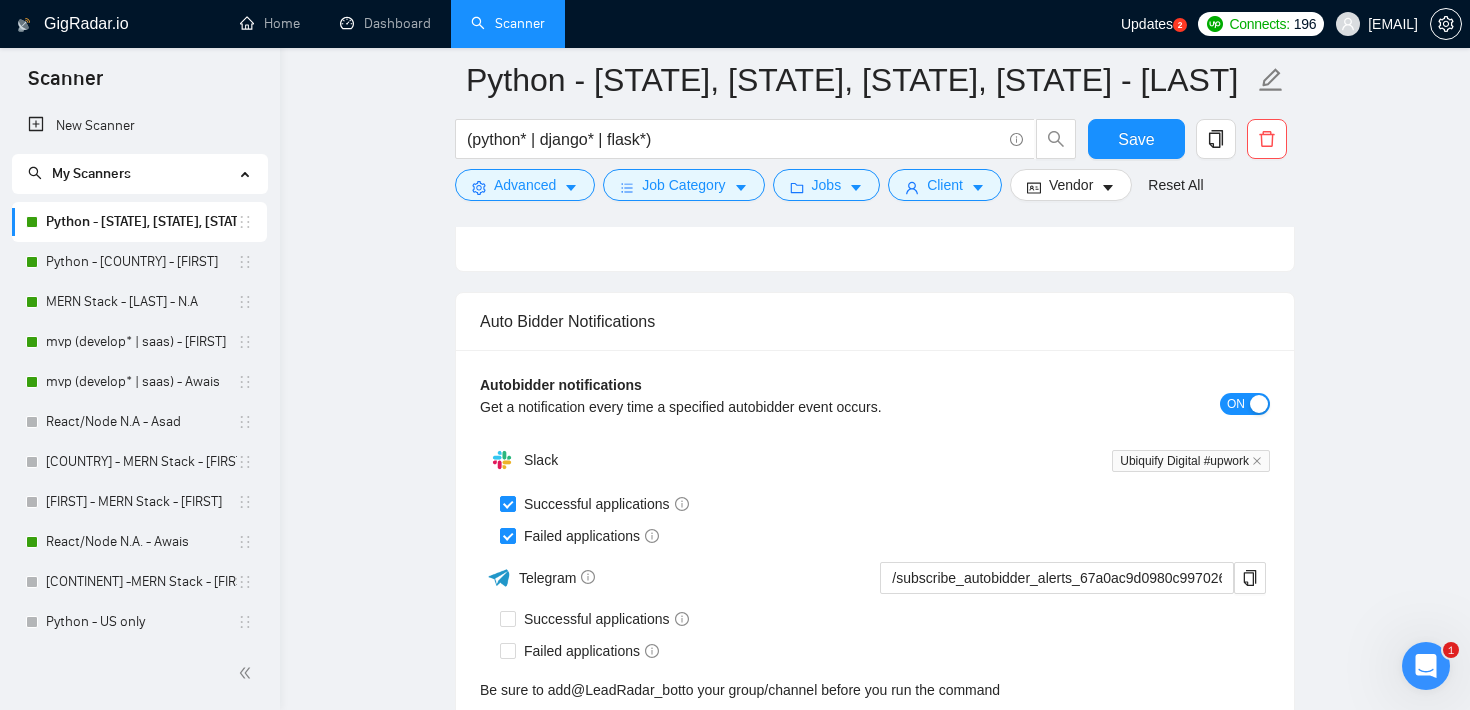 scroll, scrollTop: 3881, scrollLeft: 0, axis: vertical 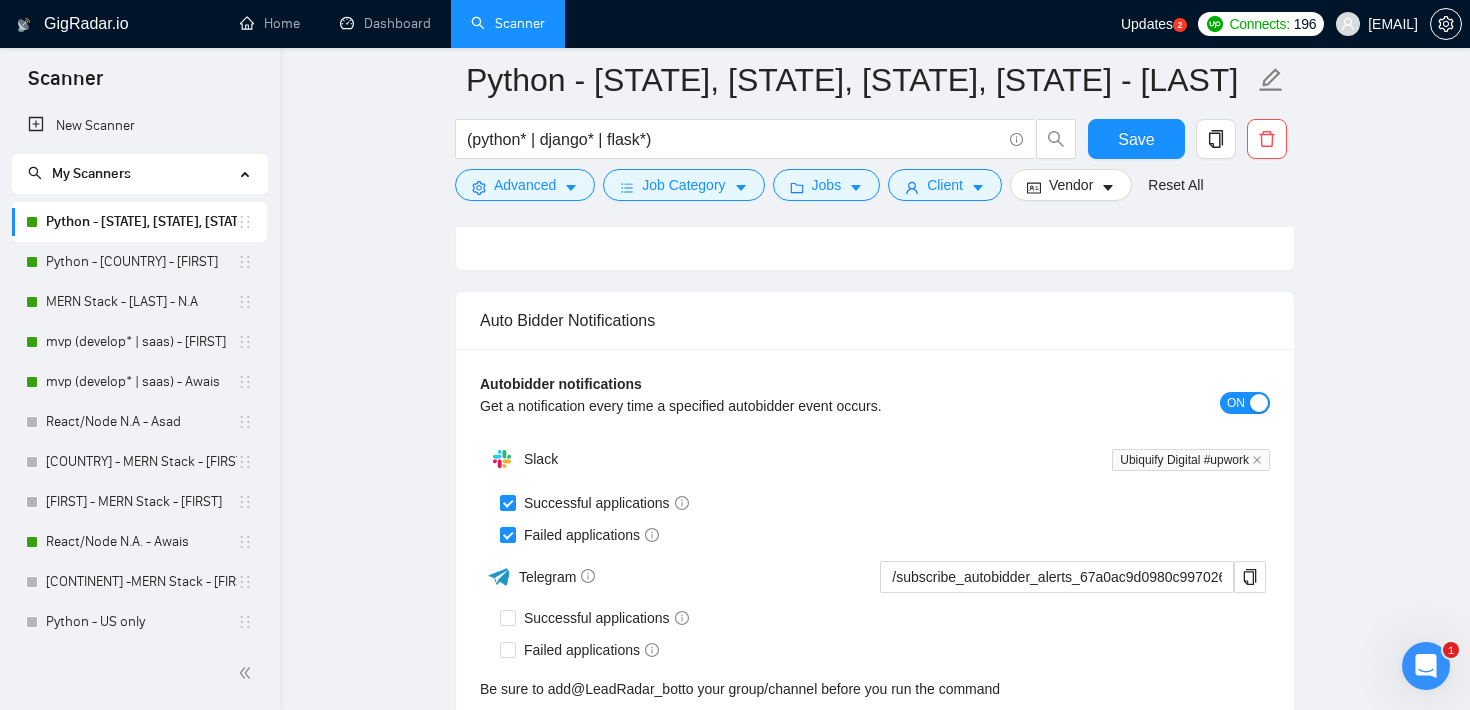 click at bounding box center [1426, 666] 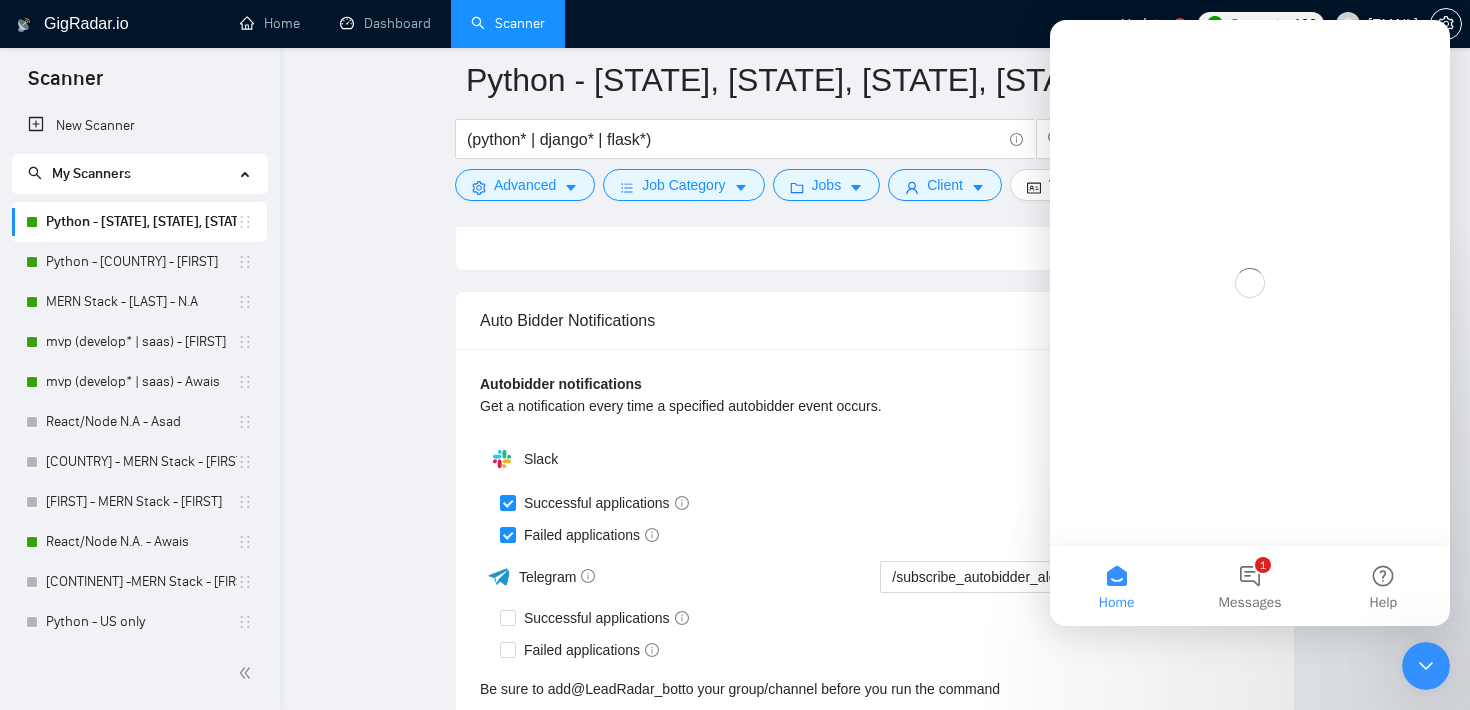 scroll, scrollTop: 0, scrollLeft: 0, axis: both 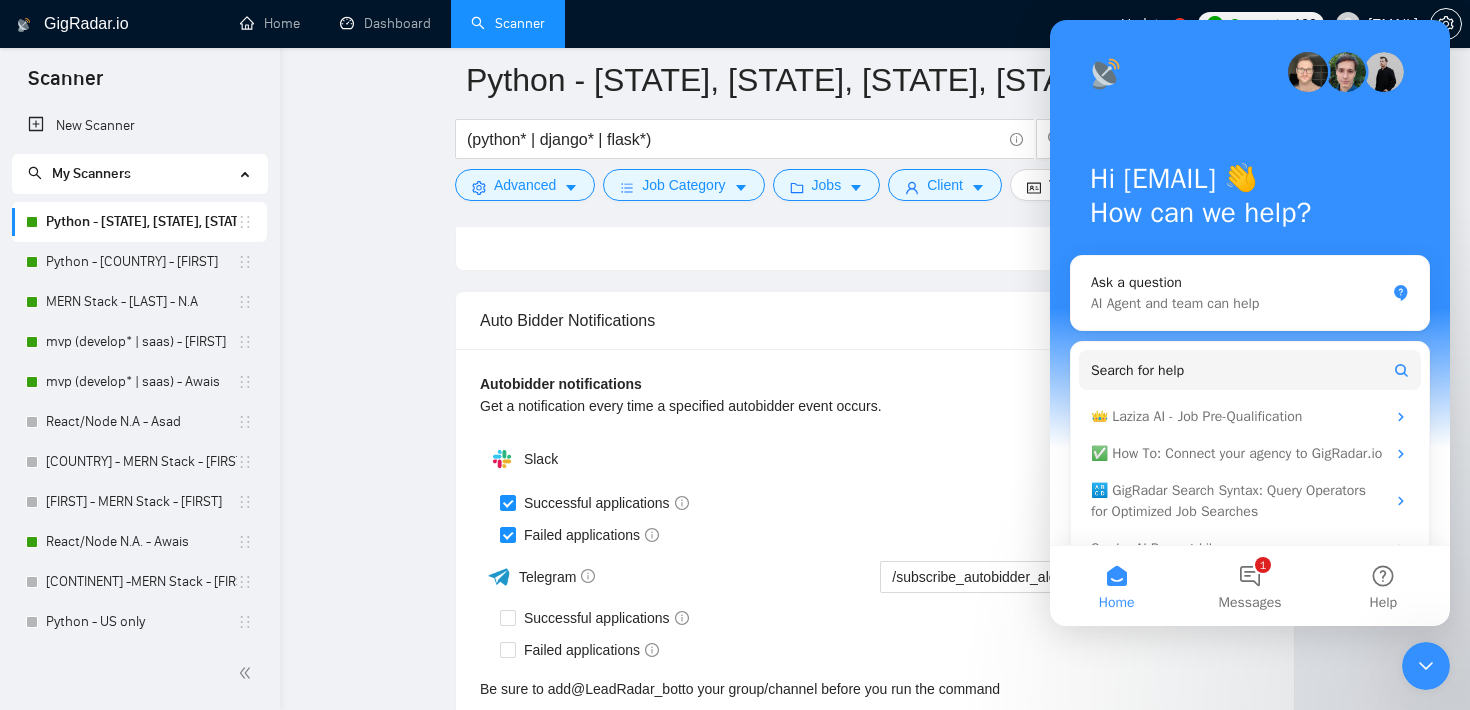 click 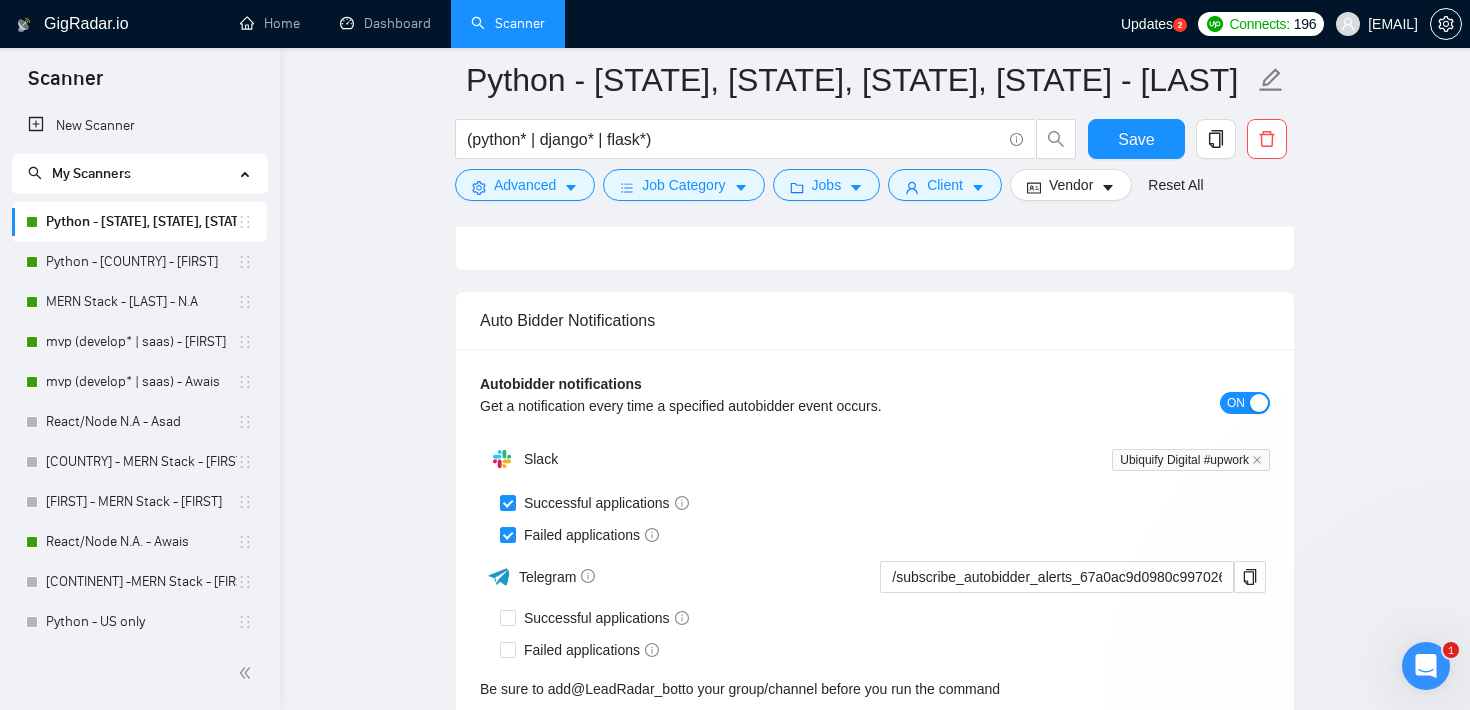 scroll, scrollTop: 0, scrollLeft: 0, axis: both 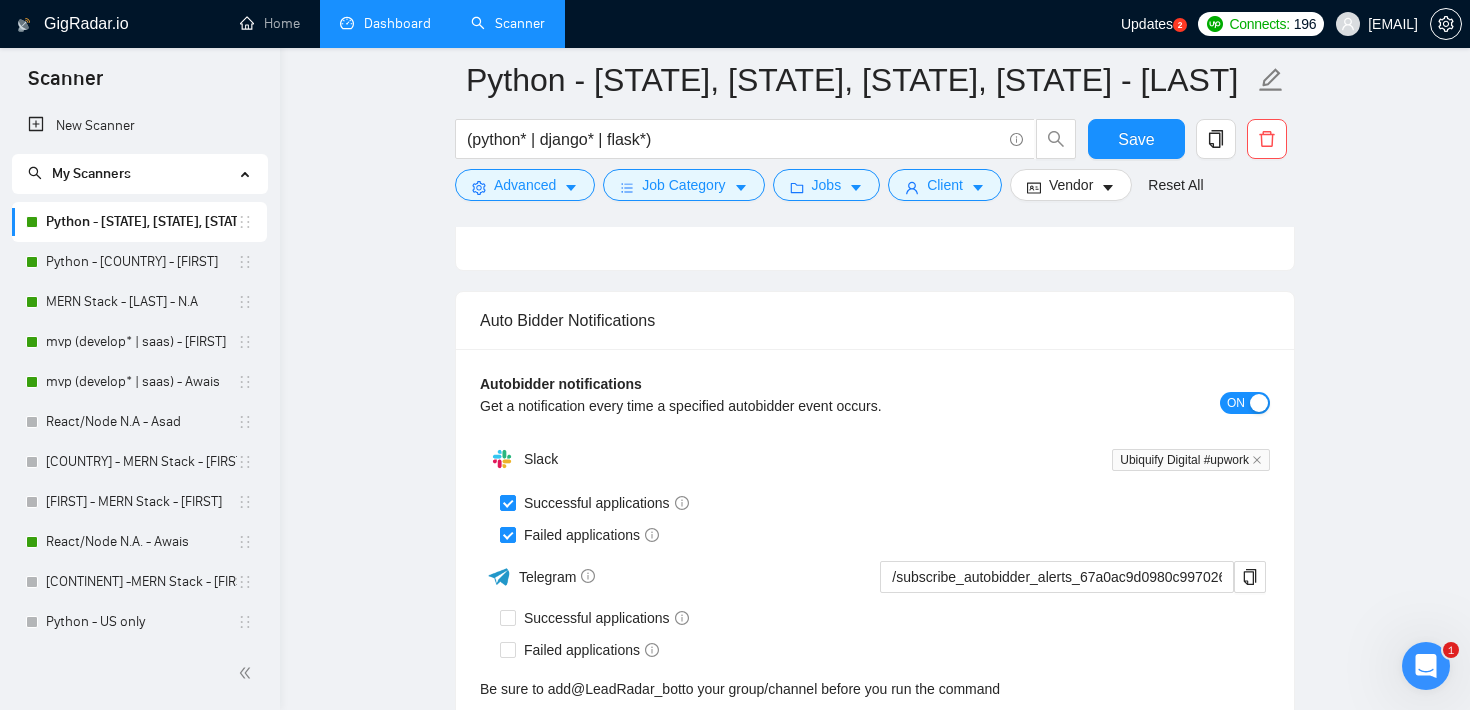 click on "Dashboard" at bounding box center [385, 23] 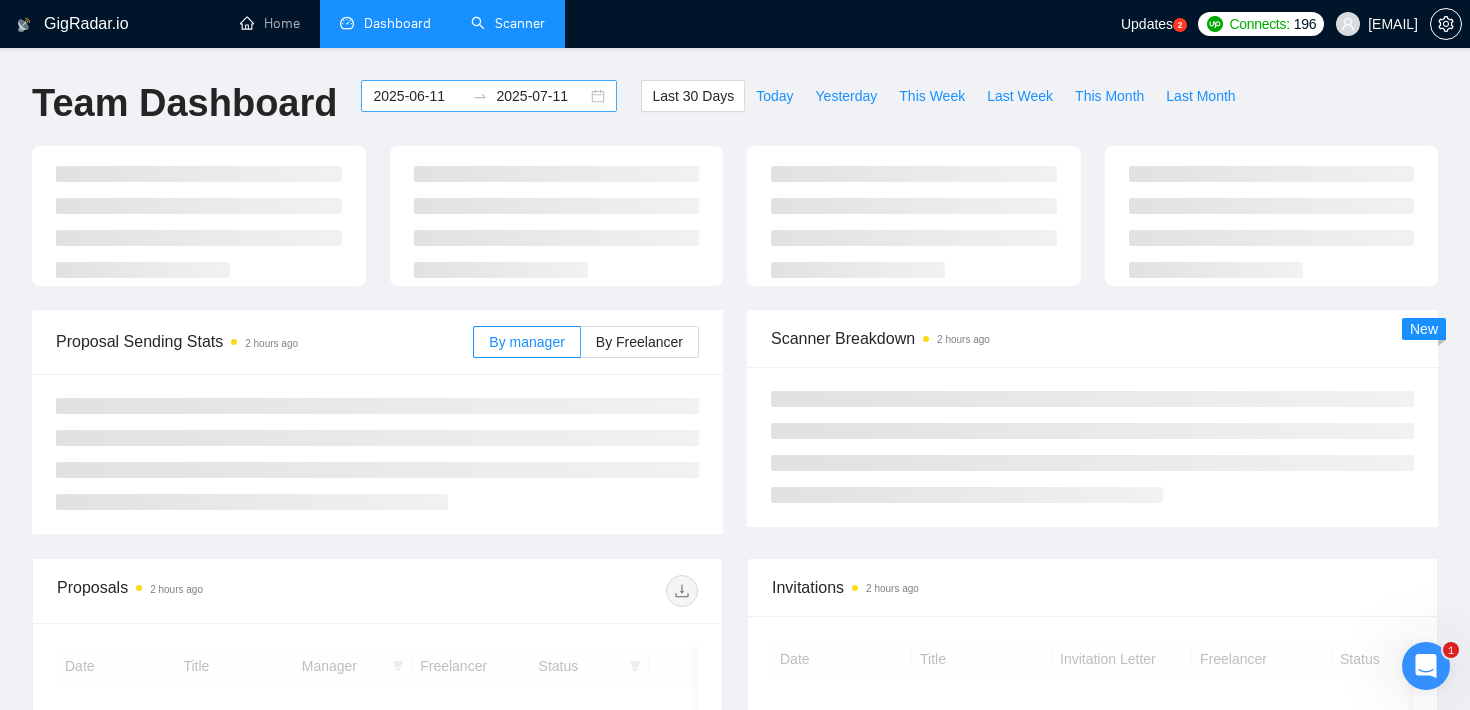 click on "2025-06-11" at bounding box center (418, 96) 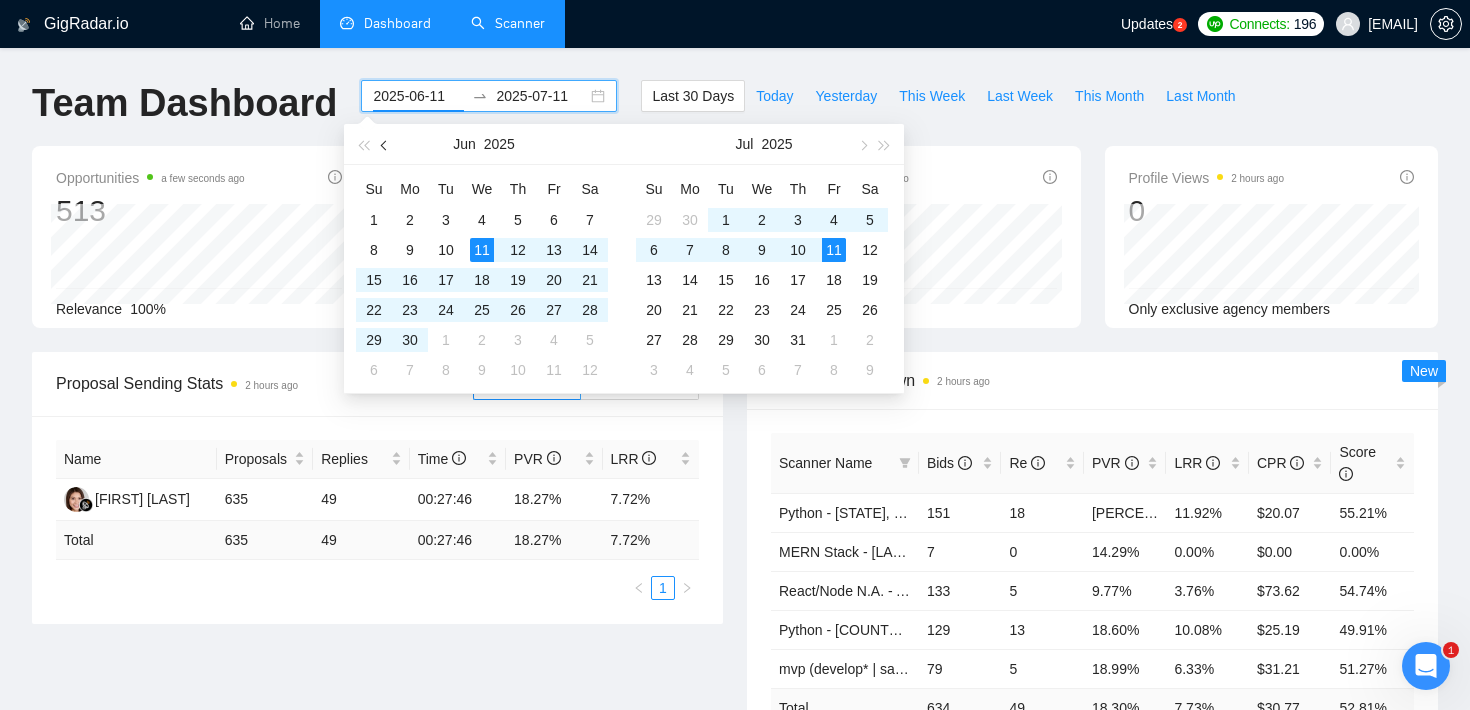 click at bounding box center [385, 144] 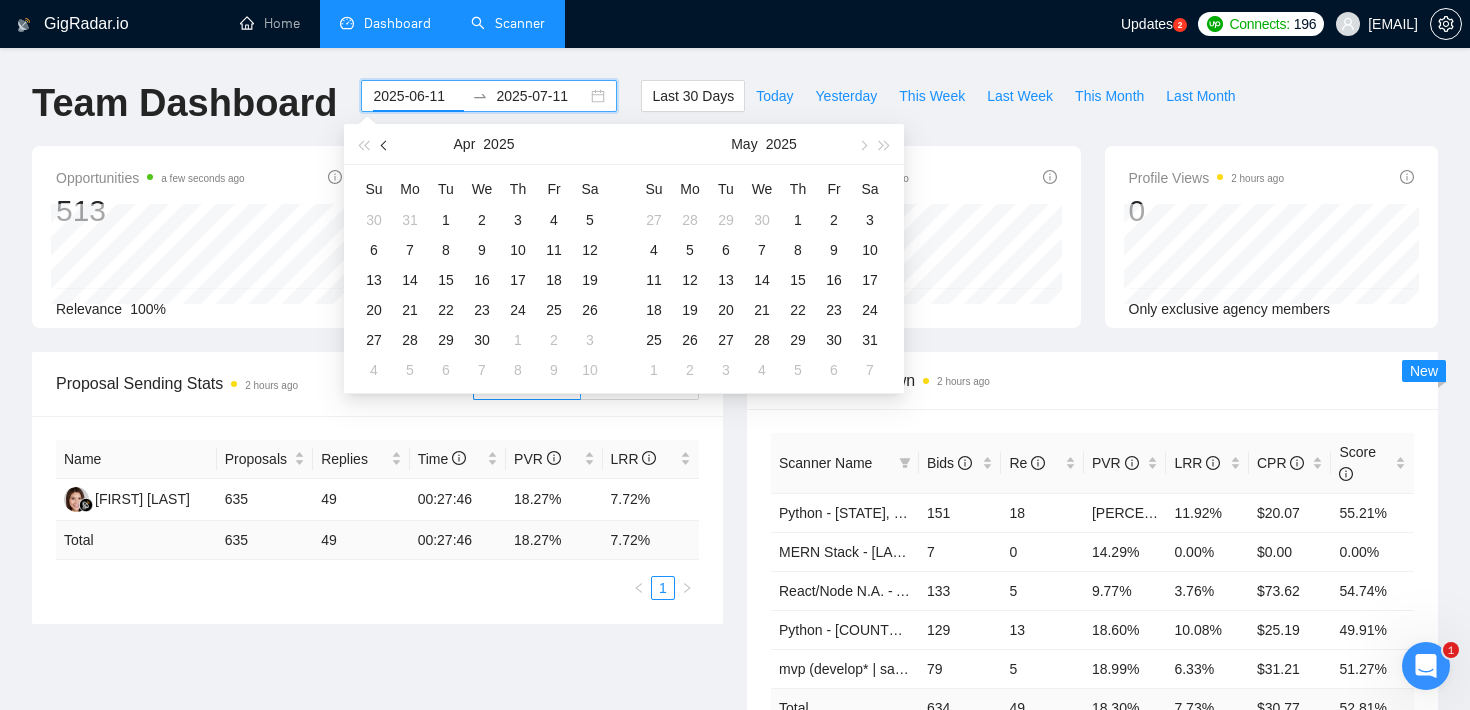click at bounding box center [385, 144] 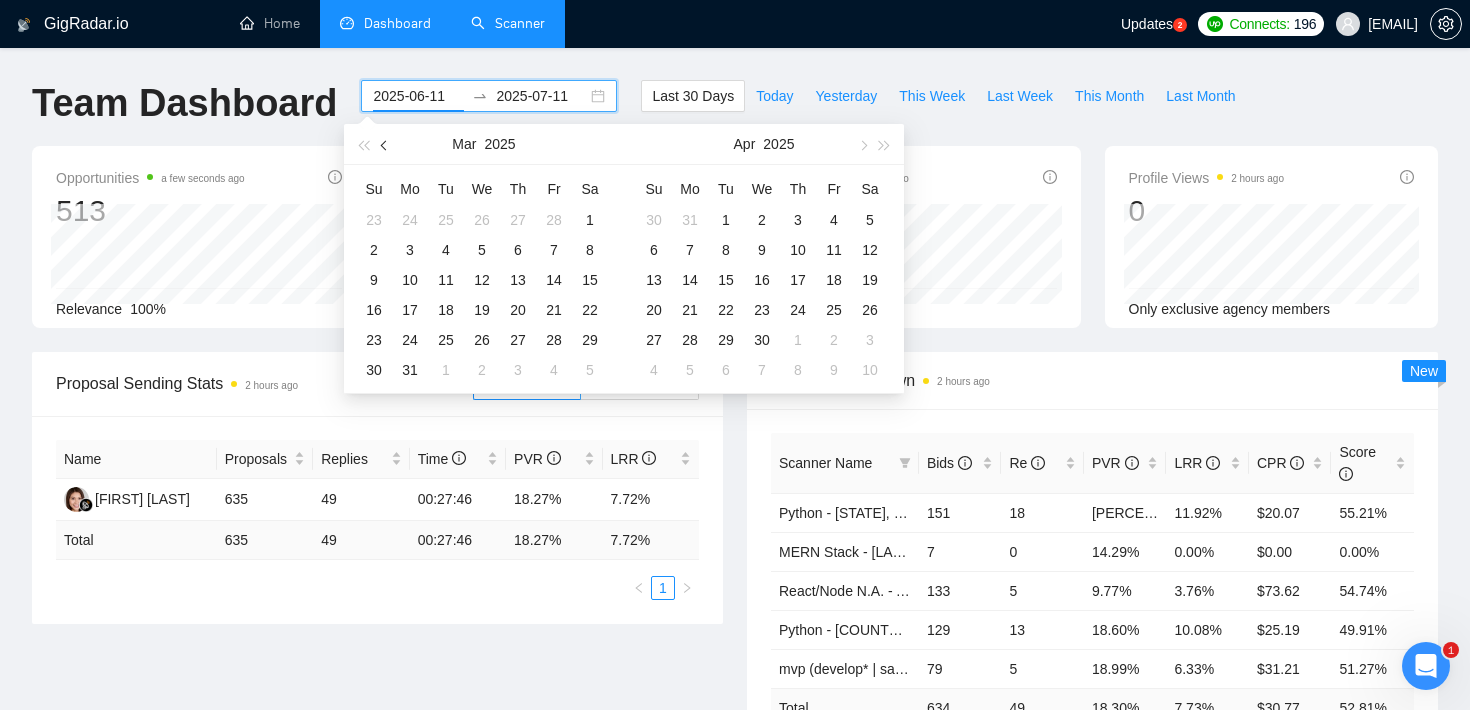 click at bounding box center (385, 144) 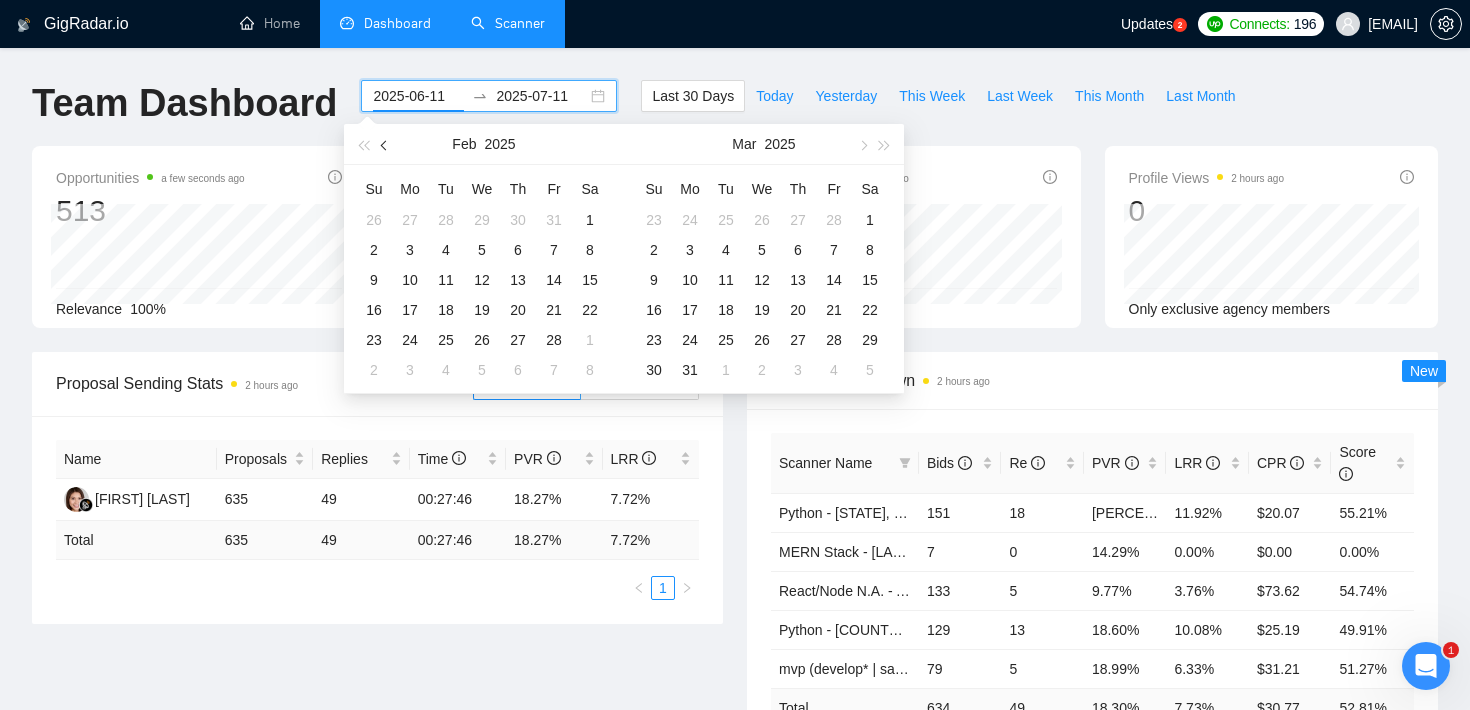 click at bounding box center (385, 144) 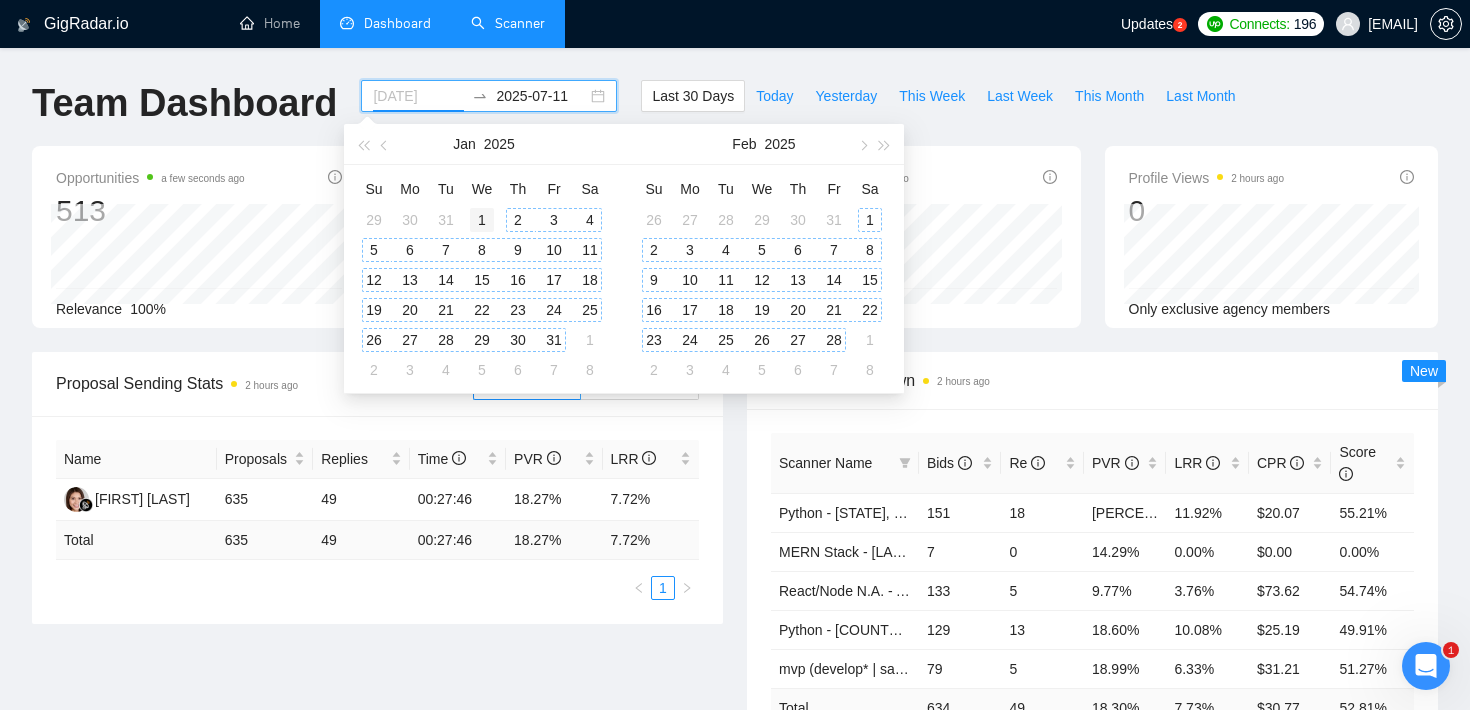 type on "[DATE]" 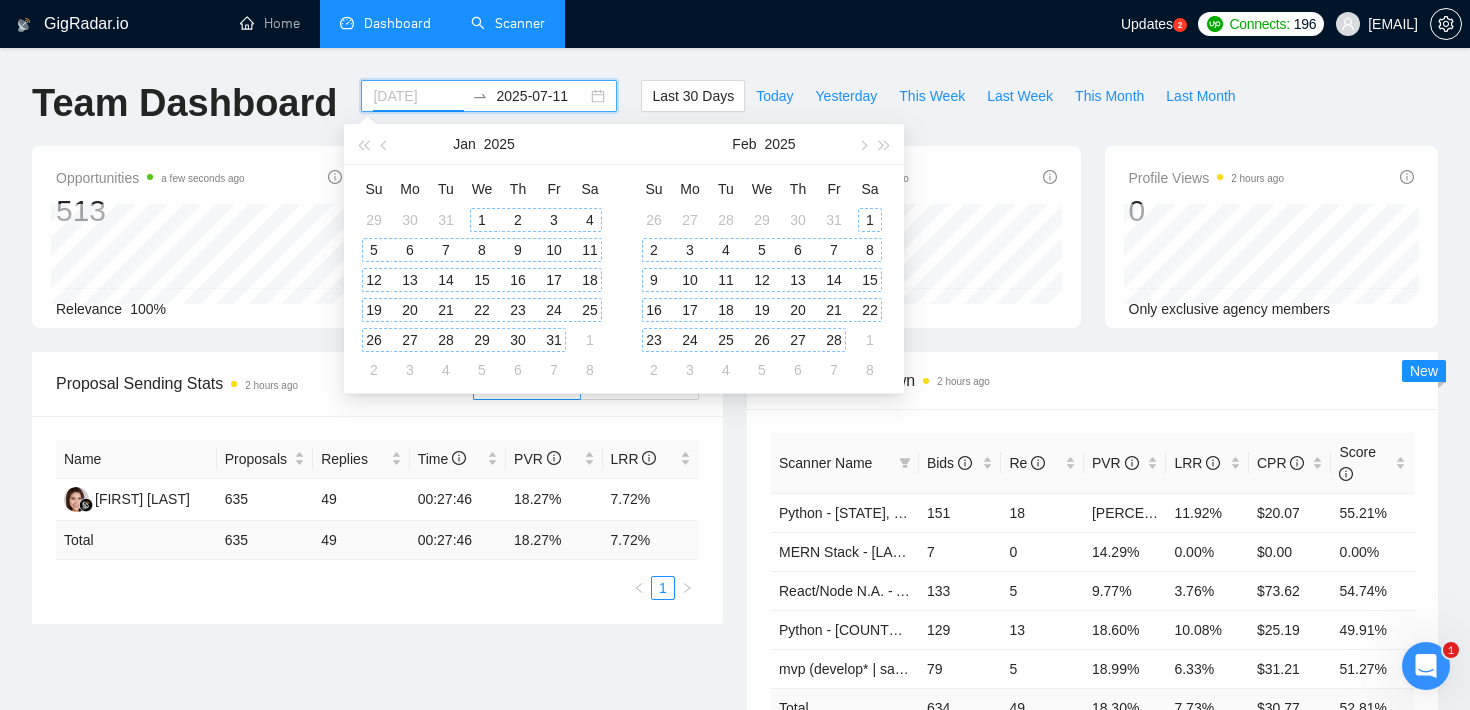 click on "1" at bounding box center [482, 220] 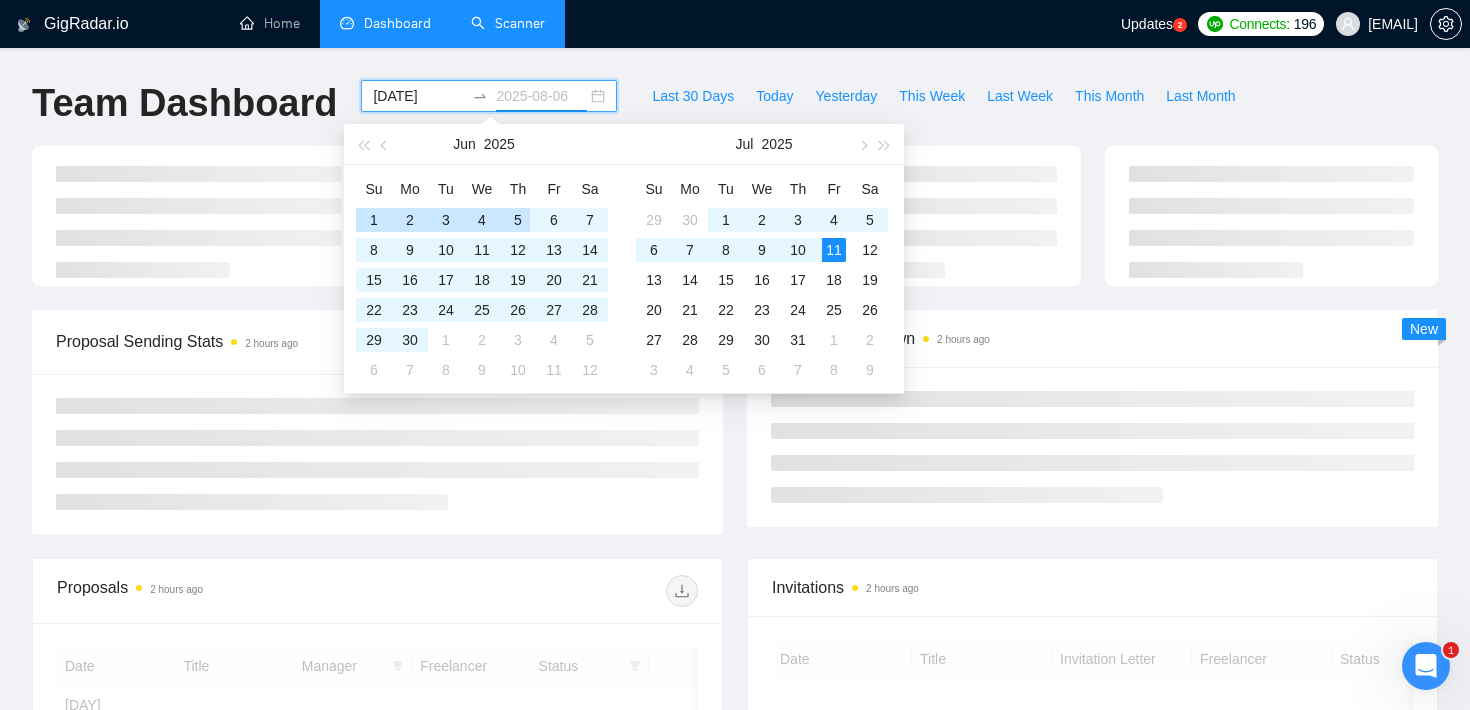 type on "2025-07-11" 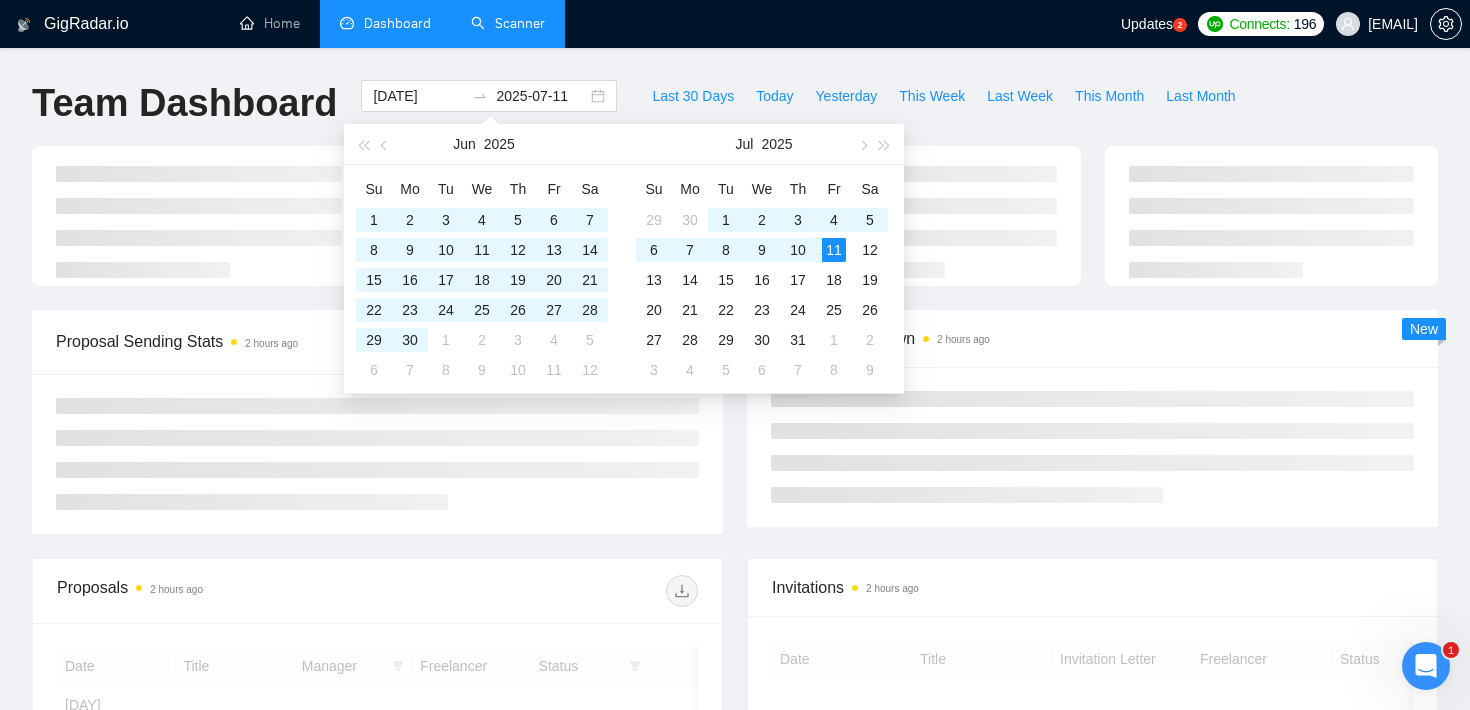 click on "Scanner Breakdown 2 hours ago New" at bounding box center (1092, 418) 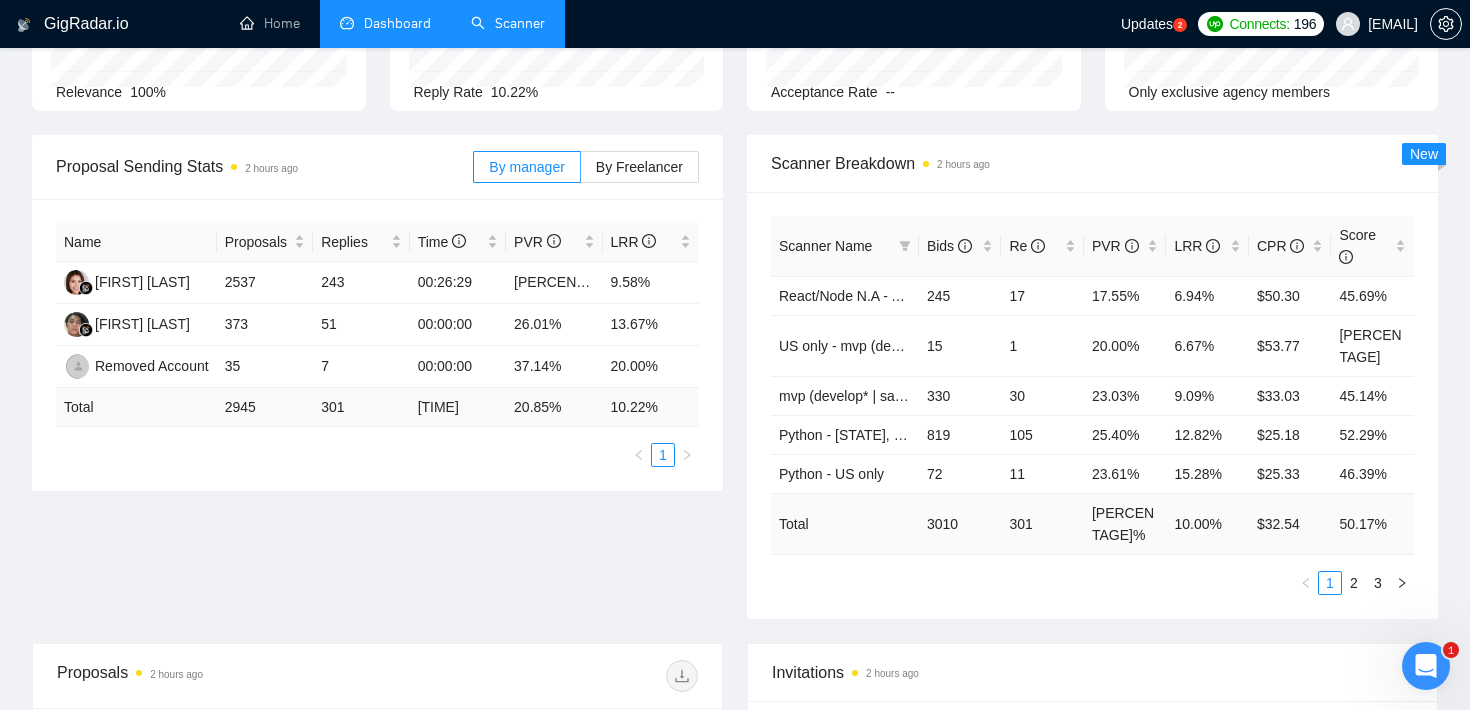 scroll, scrollTop: 220, scrollLeft: 0, axis: vertical 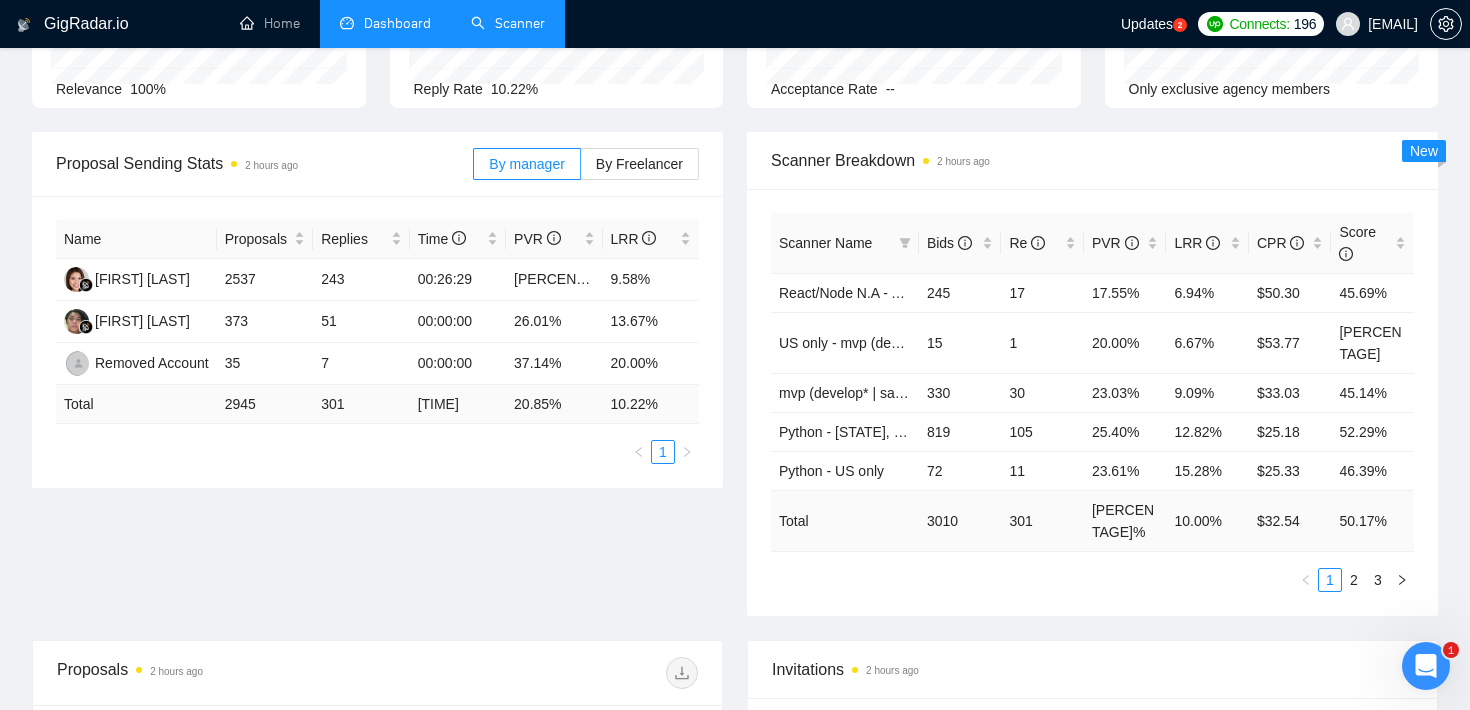 click on "2945" at bounding box center (265, 404) 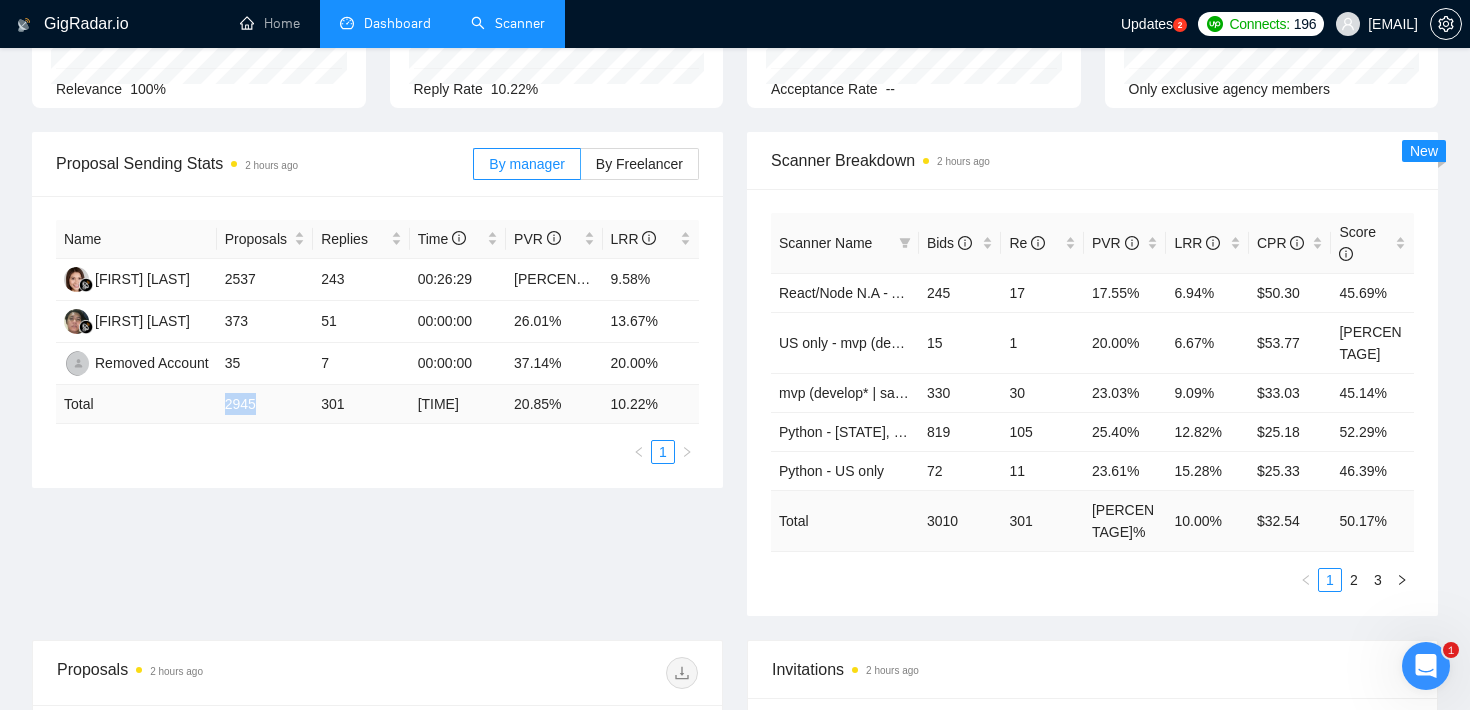 drag, startPoint x: 225, startPoint y: 399, endPoint x: 268, endPoint y: 400, distance: 43.011627 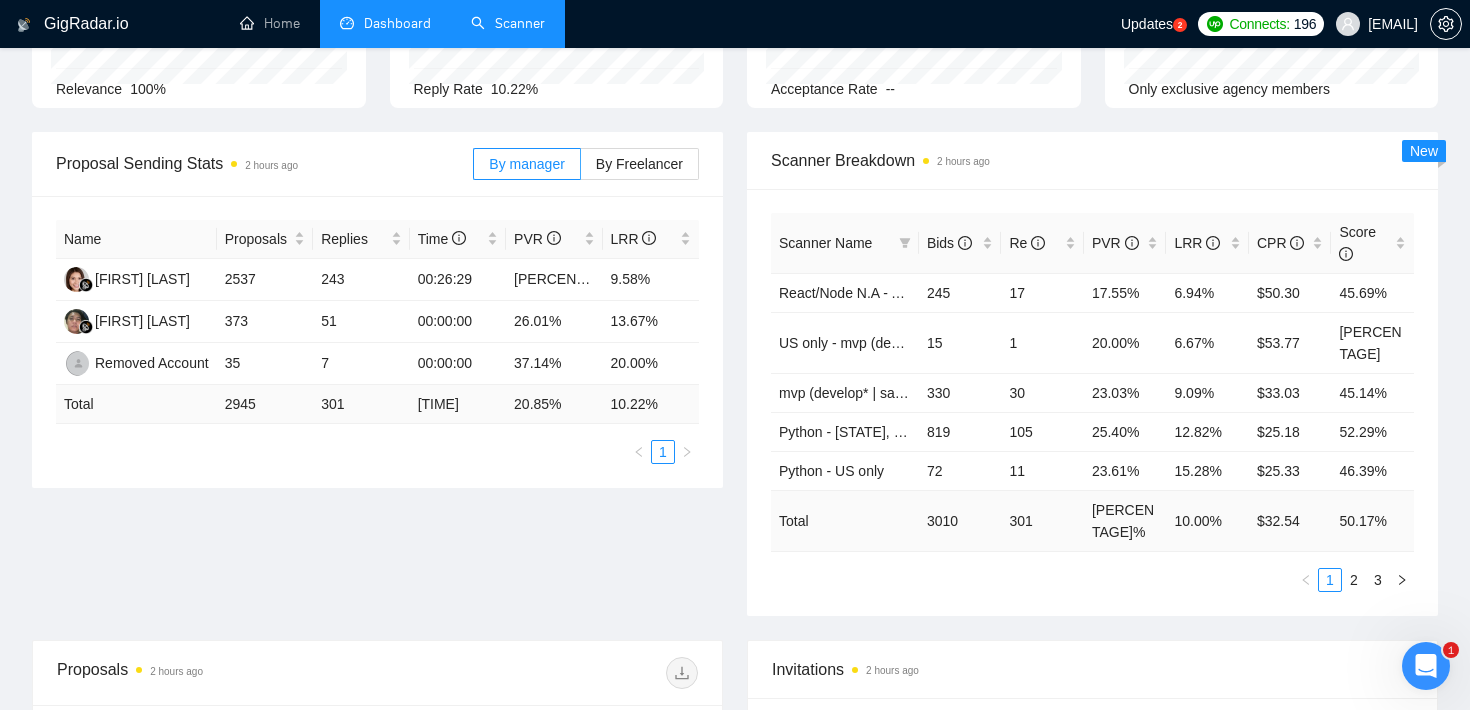 click on "301" at bounding box center [361, 404] 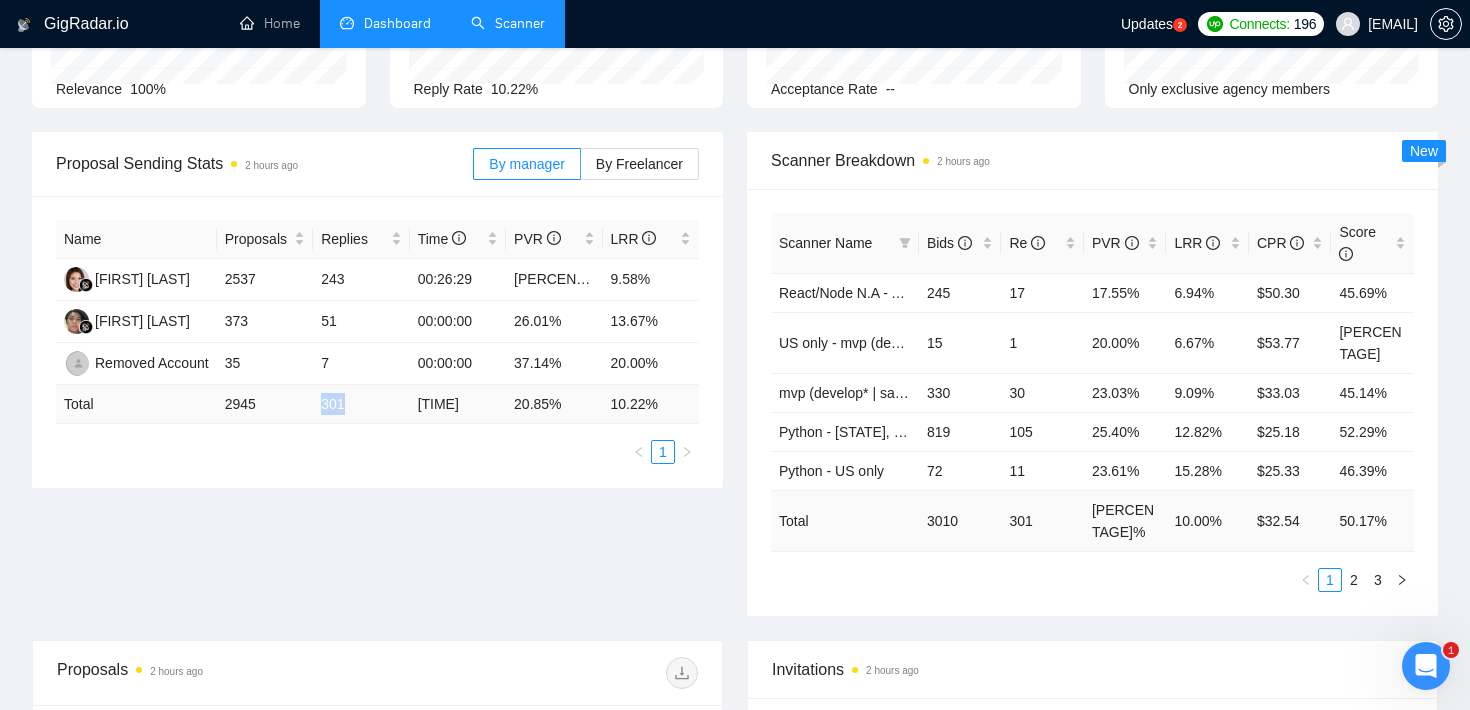 drag, startPoint x: 319, startPoint y: 401, endPoint x: 334, endPoint y: 401, distance: 15 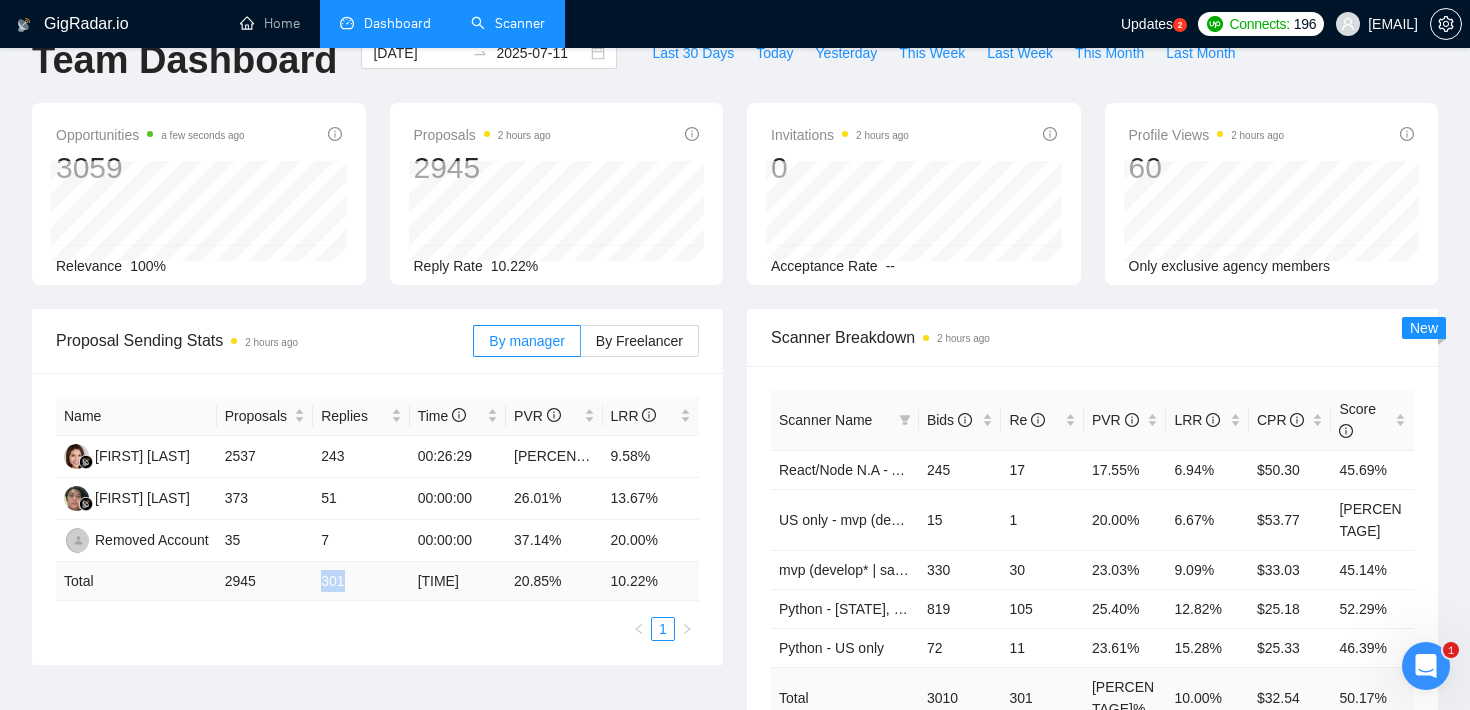 scroll, scrollTop: 0, scrollLeft: 0, axis: both 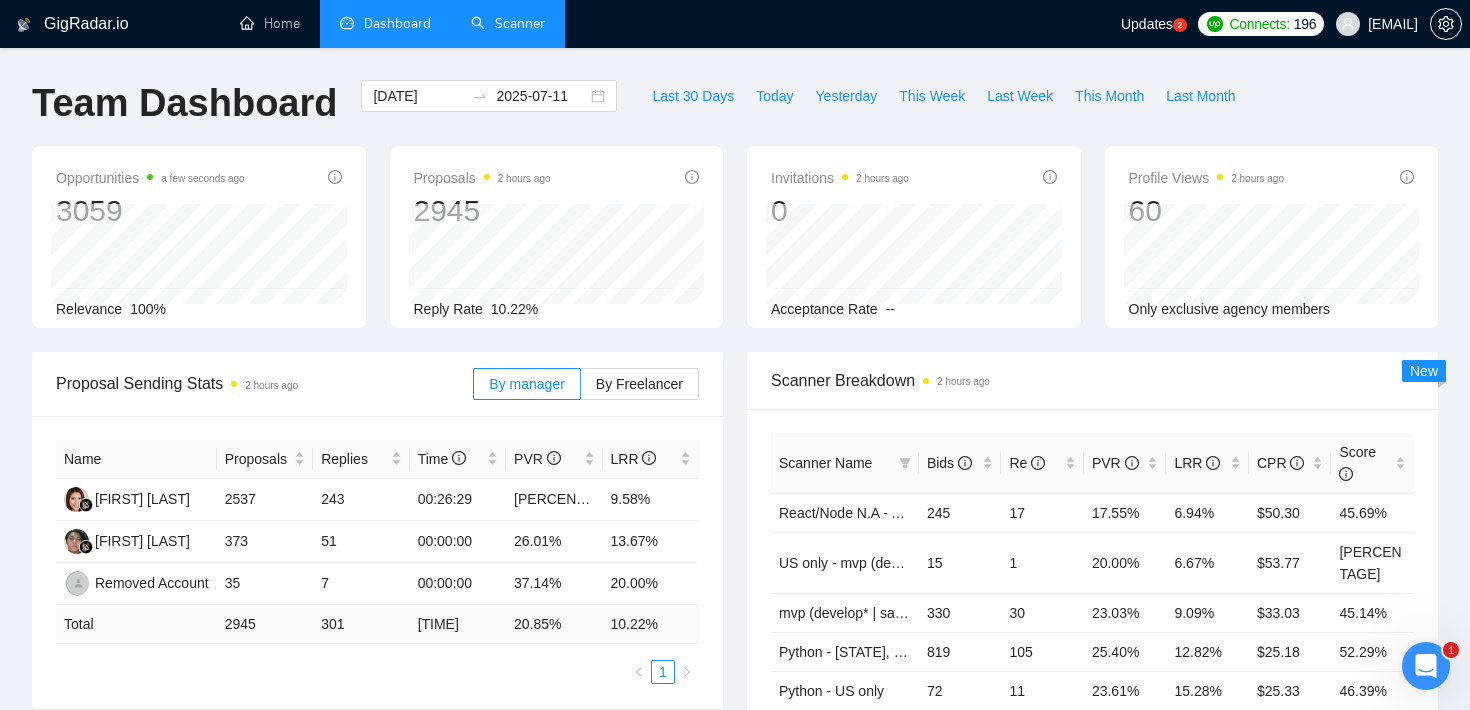 click on "GigRadar.io Home Dashboard Scanner Updates
2
Connects: 196 [EMAIL] Team Dashboard [DATE] [DATE] Last 30 Days Today Yesterday This Week Last Week This Month Last Month Opportunities a few seconds ago 3059   Relevance 100% Proposals 2 hours ago 2945   Reply Rate 10.22% Invitations 2 hours ago 0   Acceptance Rate -- Profile Views 2 hours ago 60   Only exclusive agency members Proposal Sending Stats 2 hours ago By manager By Freelancer Name Proposals Replies Time   PVR   LRR   [FIRST] [LAST] 2537 243 [TIME] 19.87% 9.58% [FIRST] [LAST] 373 51 [TIME] 26.01% 13.67% Removed Account 35 7 [TIME] 37.14% 20.00% Total 2945 301 [TIME] 20.85 % 10.22 % 1 Scanner Breakdown 2 hours ago Scanner Name Bids   Re   PVR   LRR   CPR   Score   React/Node N.A - [FIRST] 245 17 17.55% 6.94% $50.30 45.69% US only - mvp (develop* | saas) - [FIRST] 15 1 20.00% 6.67% $53.77 70.62% mvp (develop* | saas) - [FIRST] 330 30 23.03% 9.09% $33.03 45.14% 819 105 25.40% 12.82%" at bounding box center [735, 903] 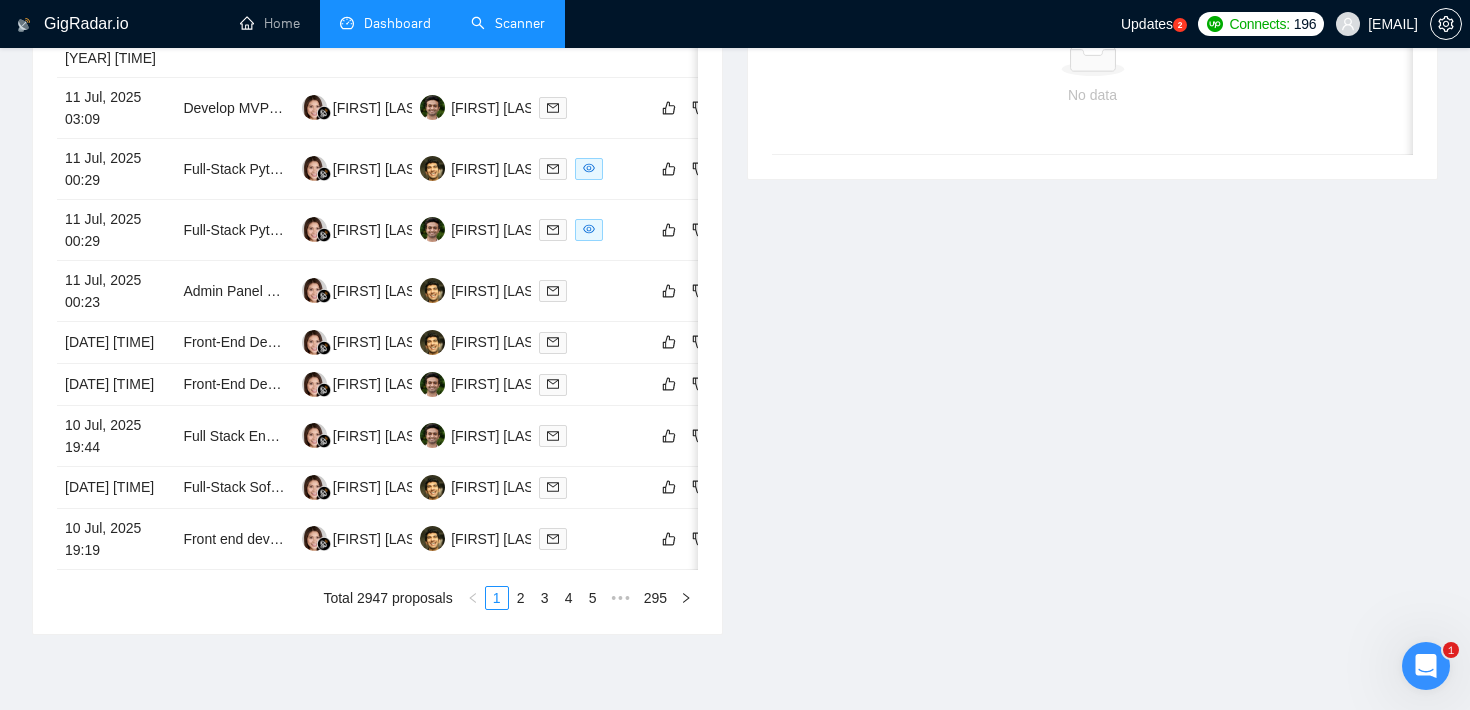 scroll, scrollTop: 997, scrollLeft: 0, axis: vertical 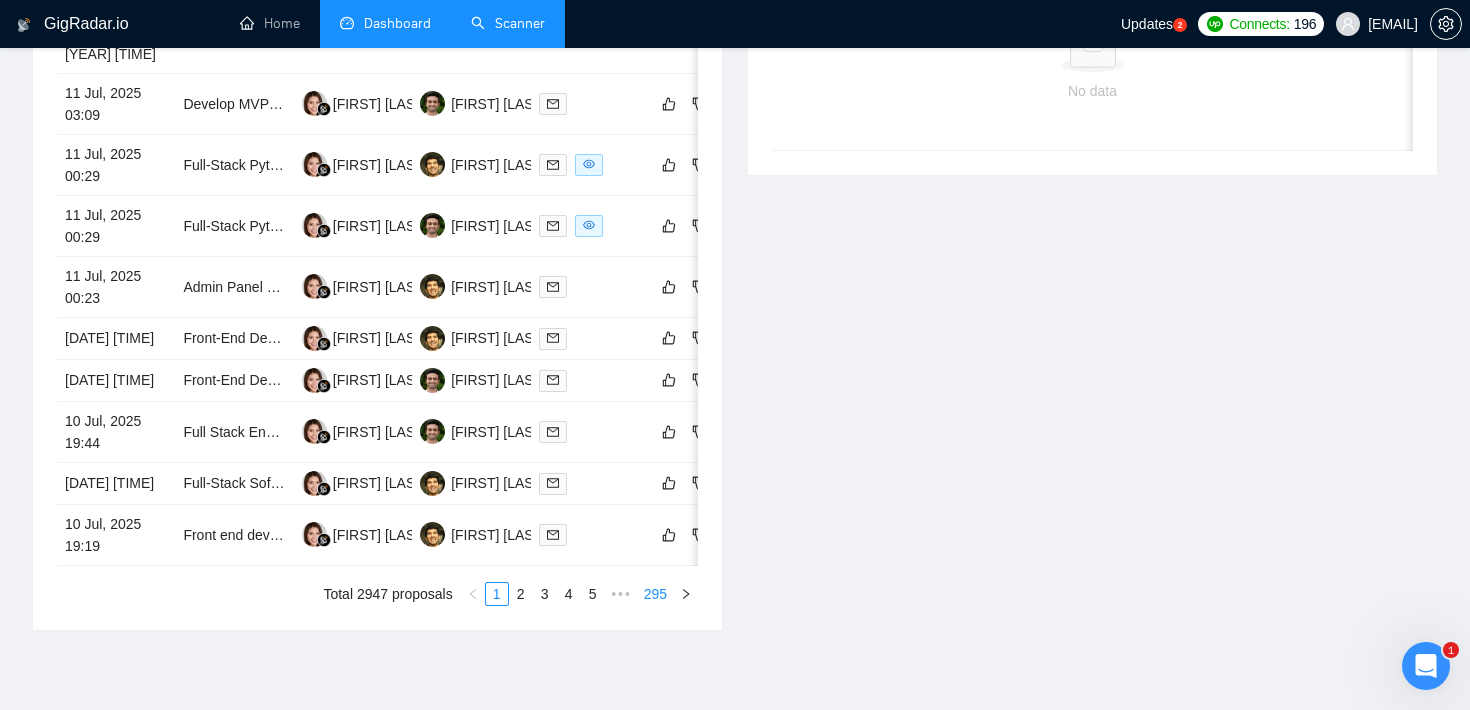 click on "295" at bounding box center (655, 594) 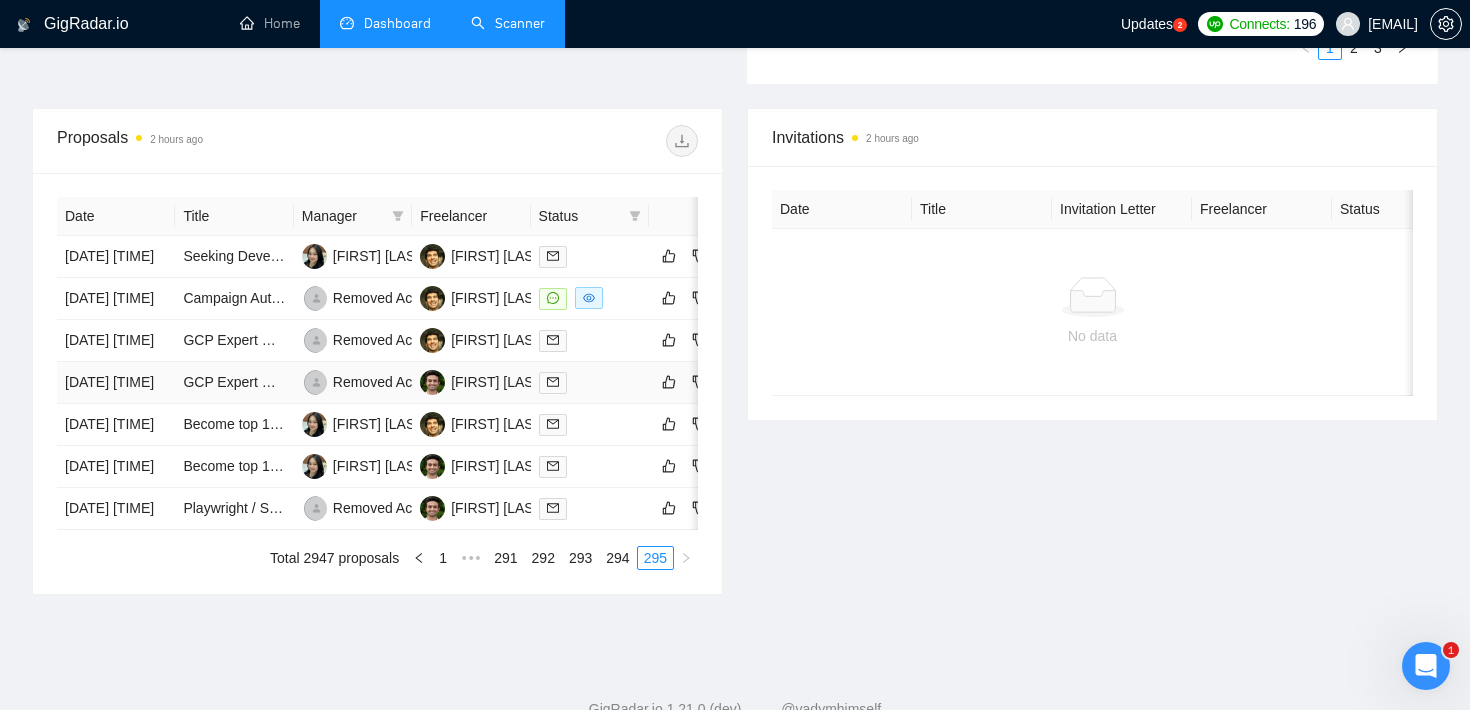 scroll, scrollTop: 744, scrollLeft: 0, axis: vertical 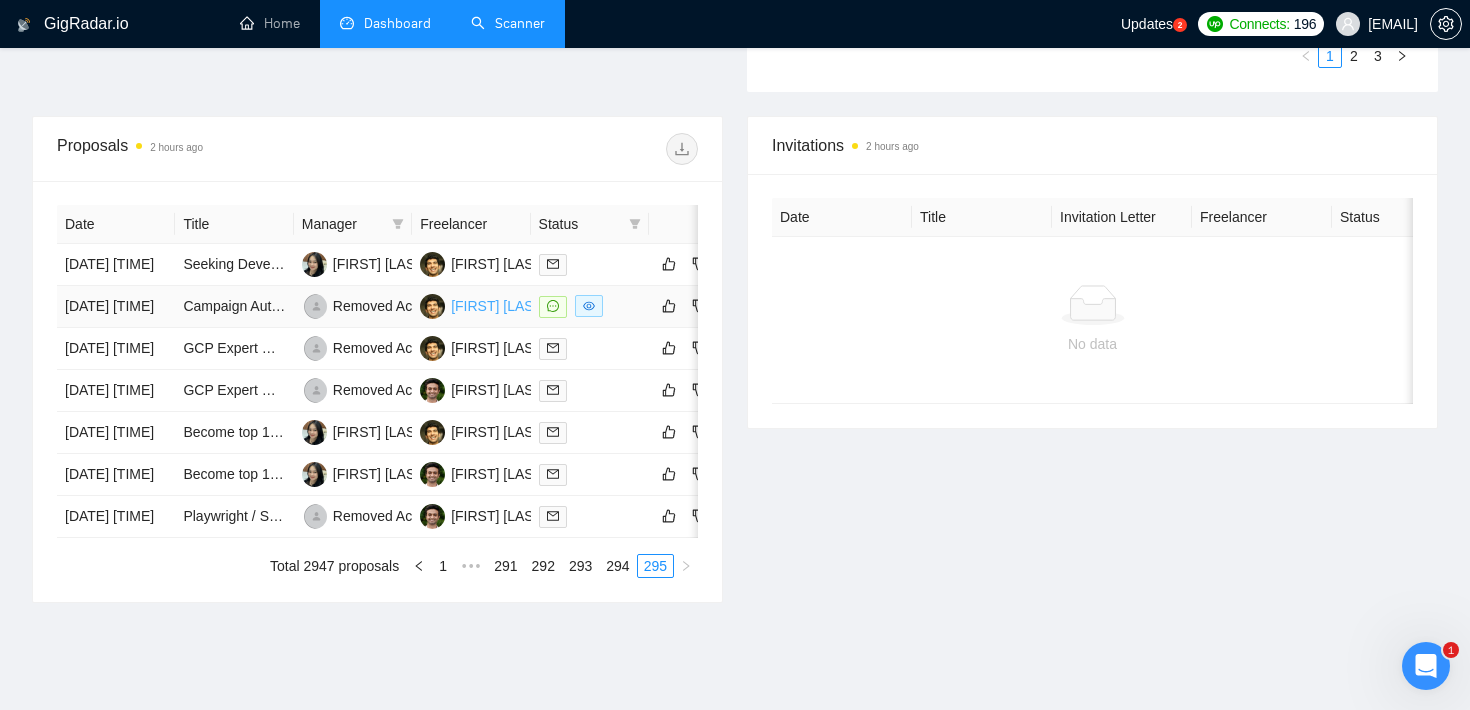 type 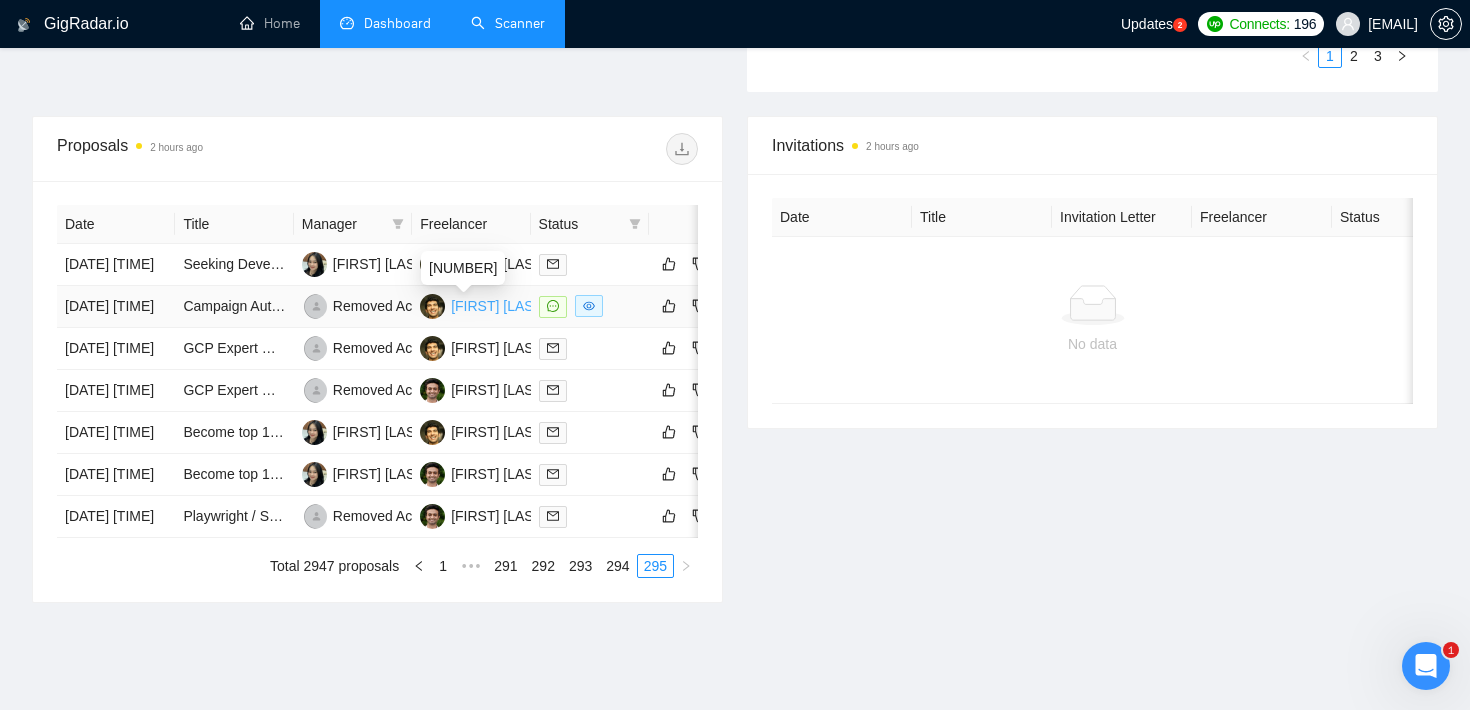 click on "[FIRST] [LAST]" at bounding box center [498, 306] 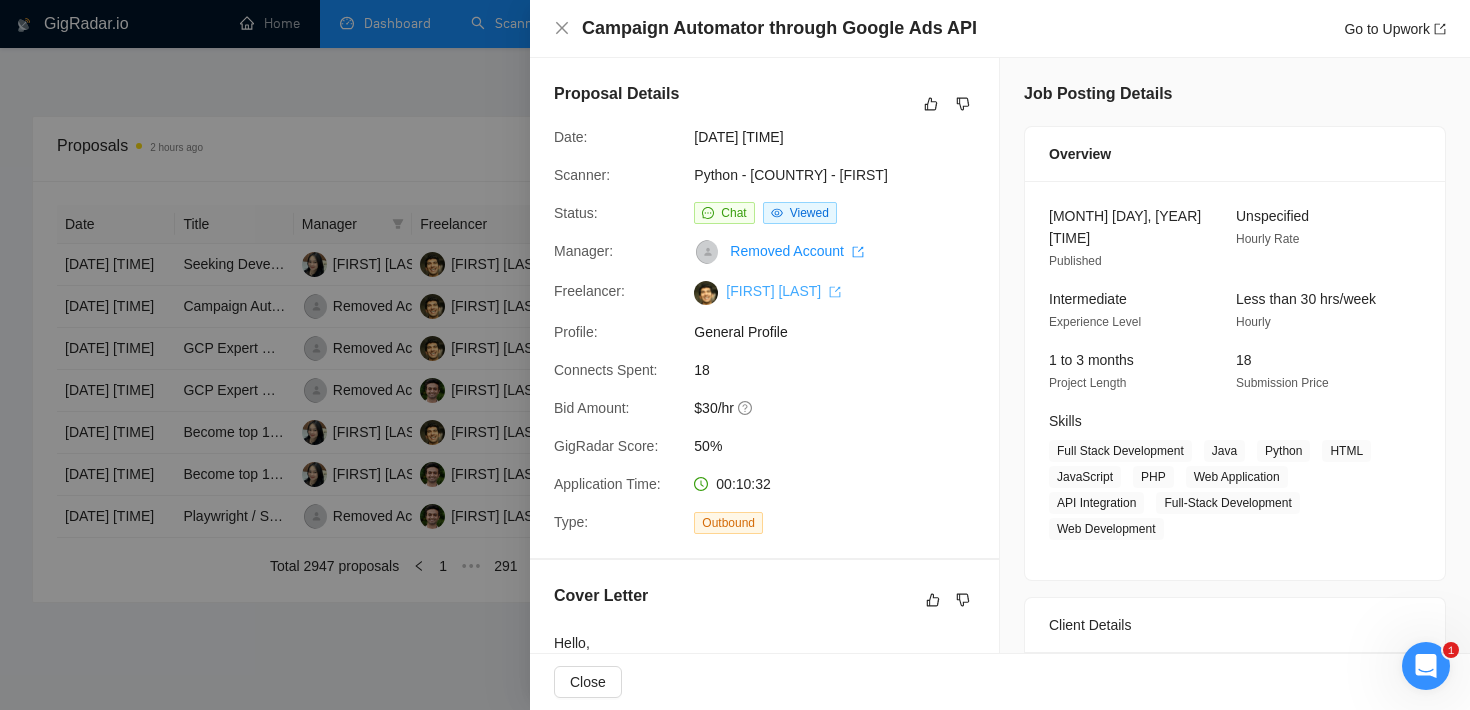 click on "[FIRST] [LAST]" at bounding box center (783, 291) 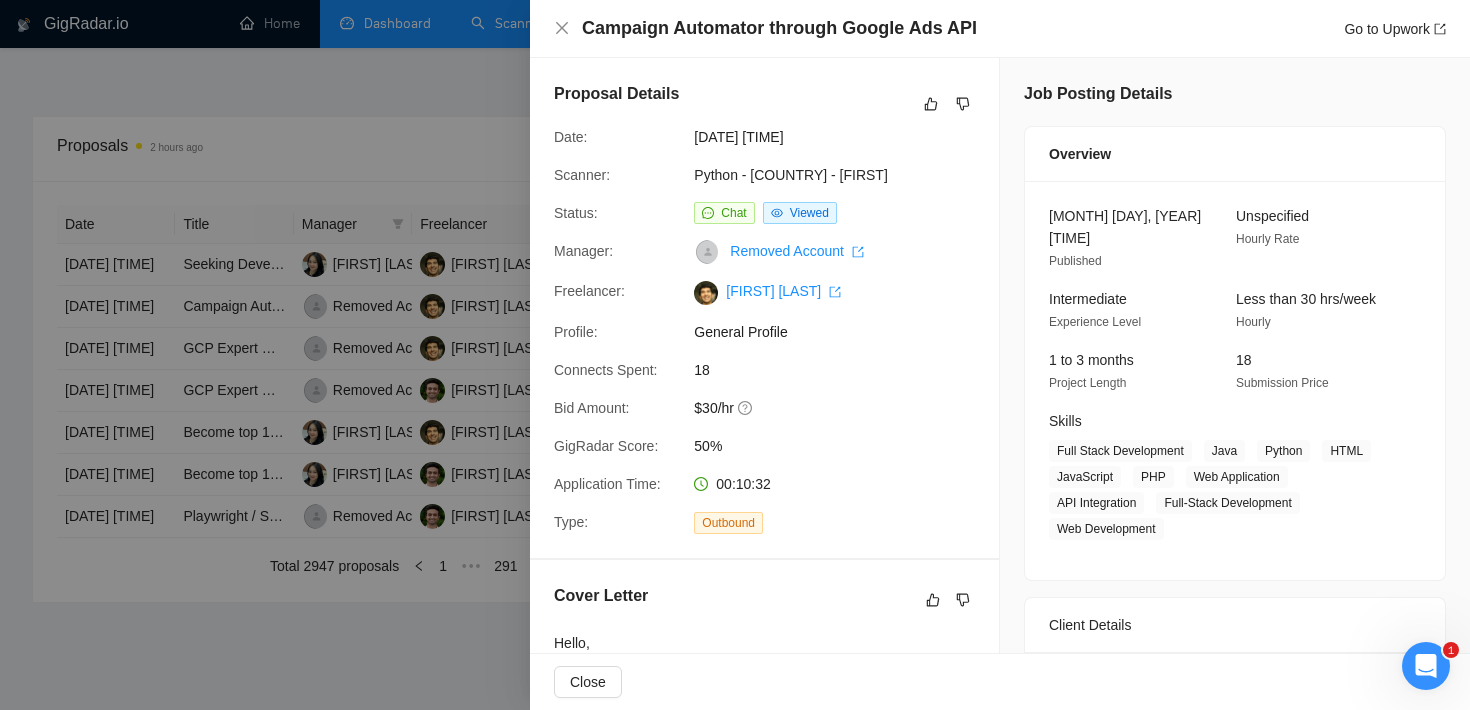 click at bounding box center [735, 355] 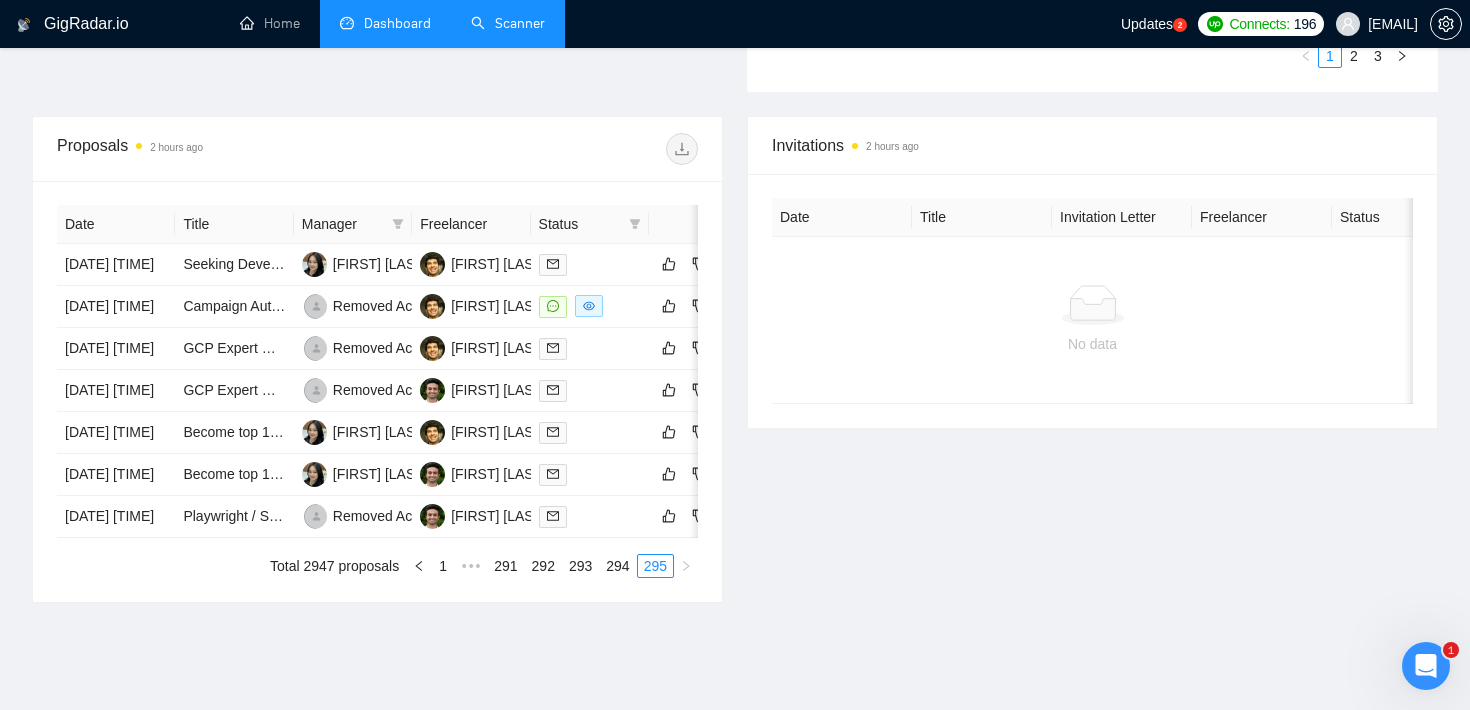 click on "Scanner" at bounding box center (508, 23) 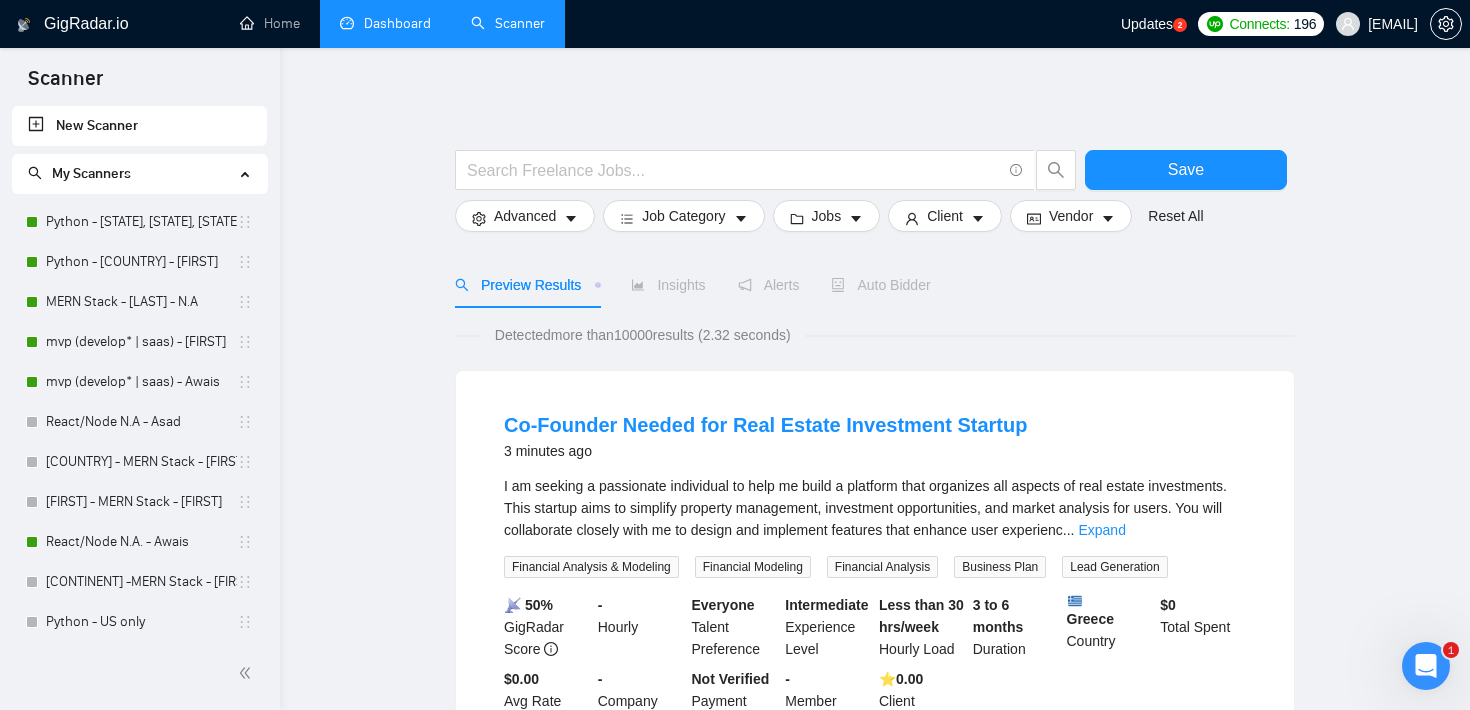 click on "Co-Founder Needed for Real Estate Investment Startup 3 minutes ago I am seeking a passionate individual to help me build a platform that organizes all aspects of real estate investments. This startup aims to simplify property management, investment opportunities, and market analysis for users. You will collaborate closely with me to design and implement features that enhance user experienc ... Expand Financial Analysis & Modeling Financial Modeling Financial Analysis Business Plan Lead Generation 📡 50% GigRadar Score - Hourly Everyone Talent Preference Intermediate Experience Level Less than 30 hrs/week Hourly Load 3 to 6 months Duration [COUNTRY] Country $ 0 Total Spent $0.00 Avg Rate Paid - Company Size Not Verified Payment Verified - Member Since ⭐️ 0.00 Client Feedback Game Developer 3 minutes ago Video Game Development Android 📡" at bounding box center (875, 1312) 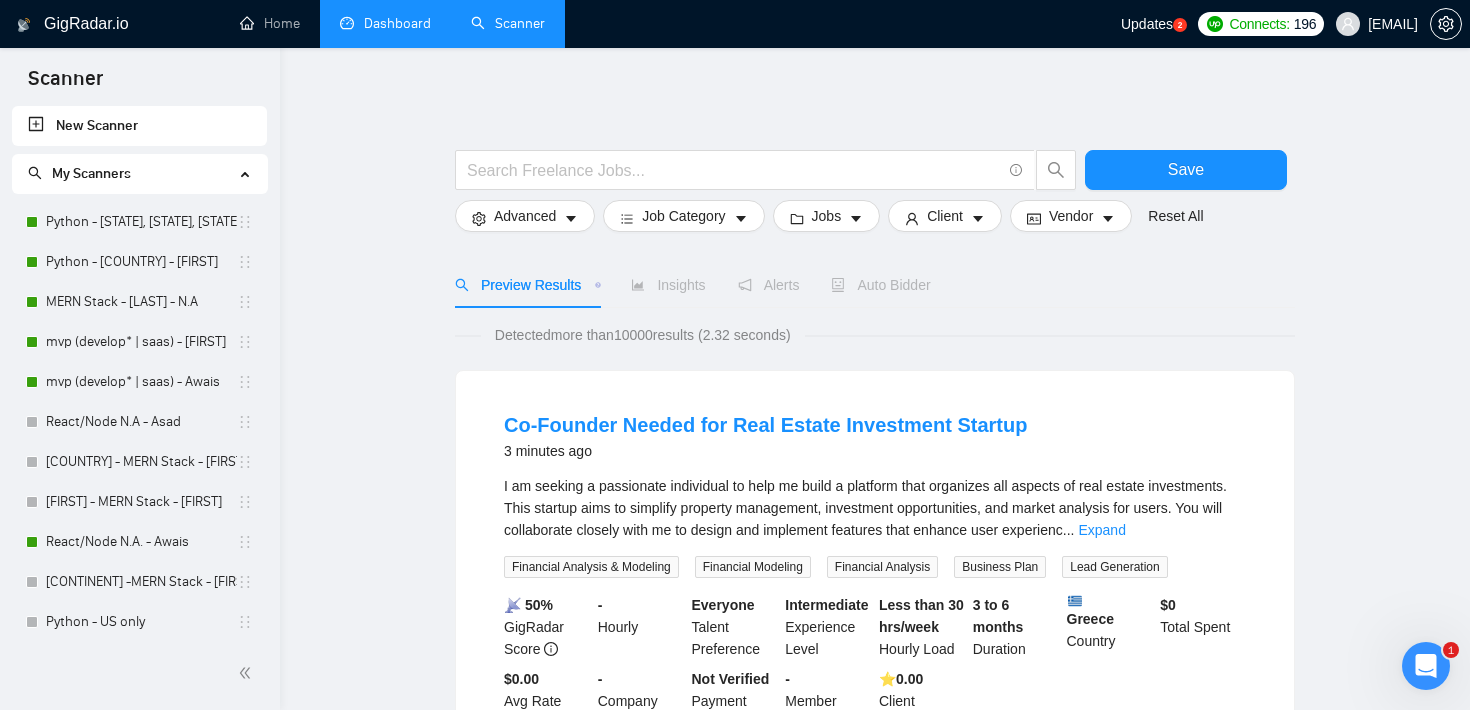 click on "Co-Founder Needed for Real Estate Investment Startup 3 minutes ago I am seeking a passionate individual to help me build a platform that organizes all aspects of real estate investments. This startup aims to simplify property management, investment opportunities, and market analysis for users. You will collaborate closely with me to design and implement features that enhance user experienc ... Expand Financial Analysis & Modeling Financial Modeling Financial Analysis Business Plan Lead Generation 📡 50% GigRadar Score - Hourly Everyone Talent Preference Intermediate Experience Level Less than 30 hrs/week Hourly Load 3 to 6 months Duration [COUNTRY] Country $ 0 Total Spent $0.00 Avg Rate Paid - Company Size Not Verified Payment Verified - Member Since ⭐️ 0.00 Client Feedback Game Developer 3 minutes ago Video Game Development Android 📡" at bounding box center (875, 1312) 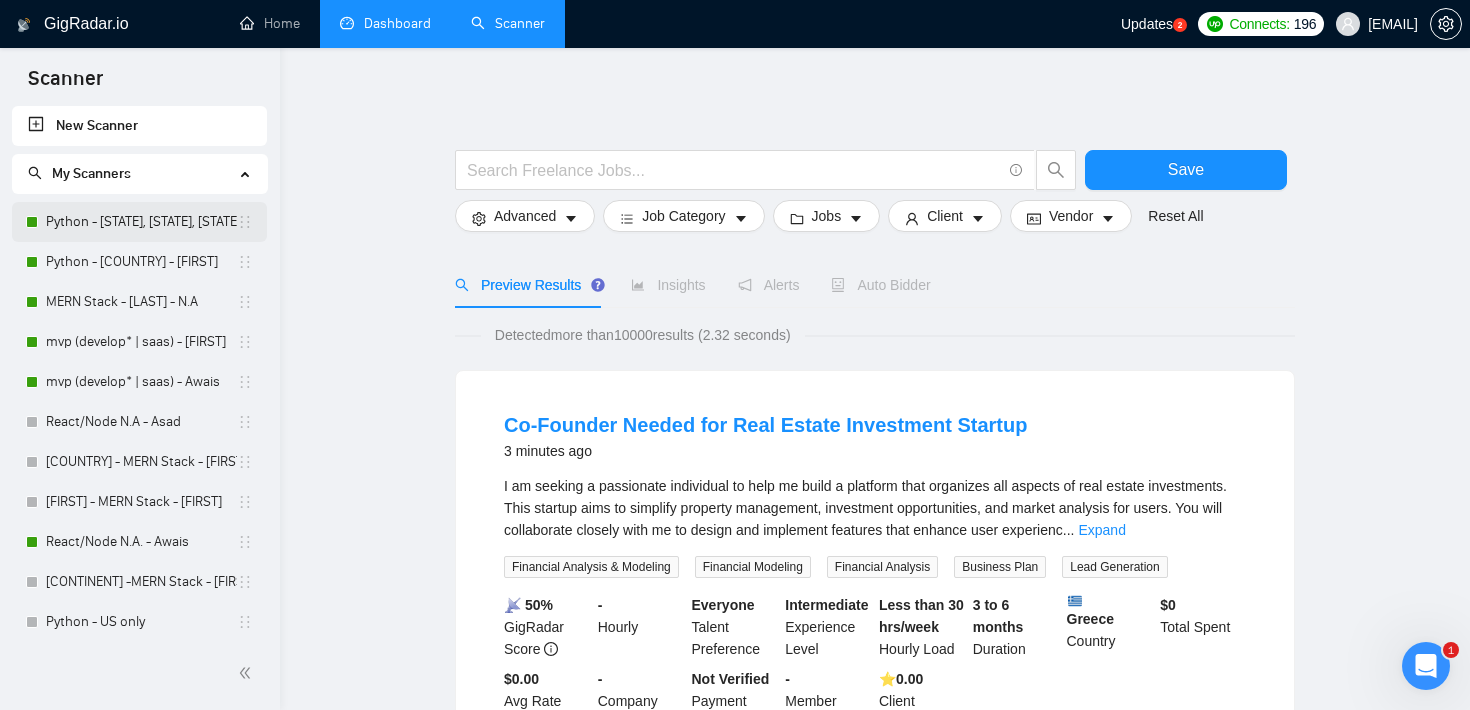 click on "Python - [STATE], [STATE], [STATE], [STATE] - [LAST]" at bounding box center (141, 222) 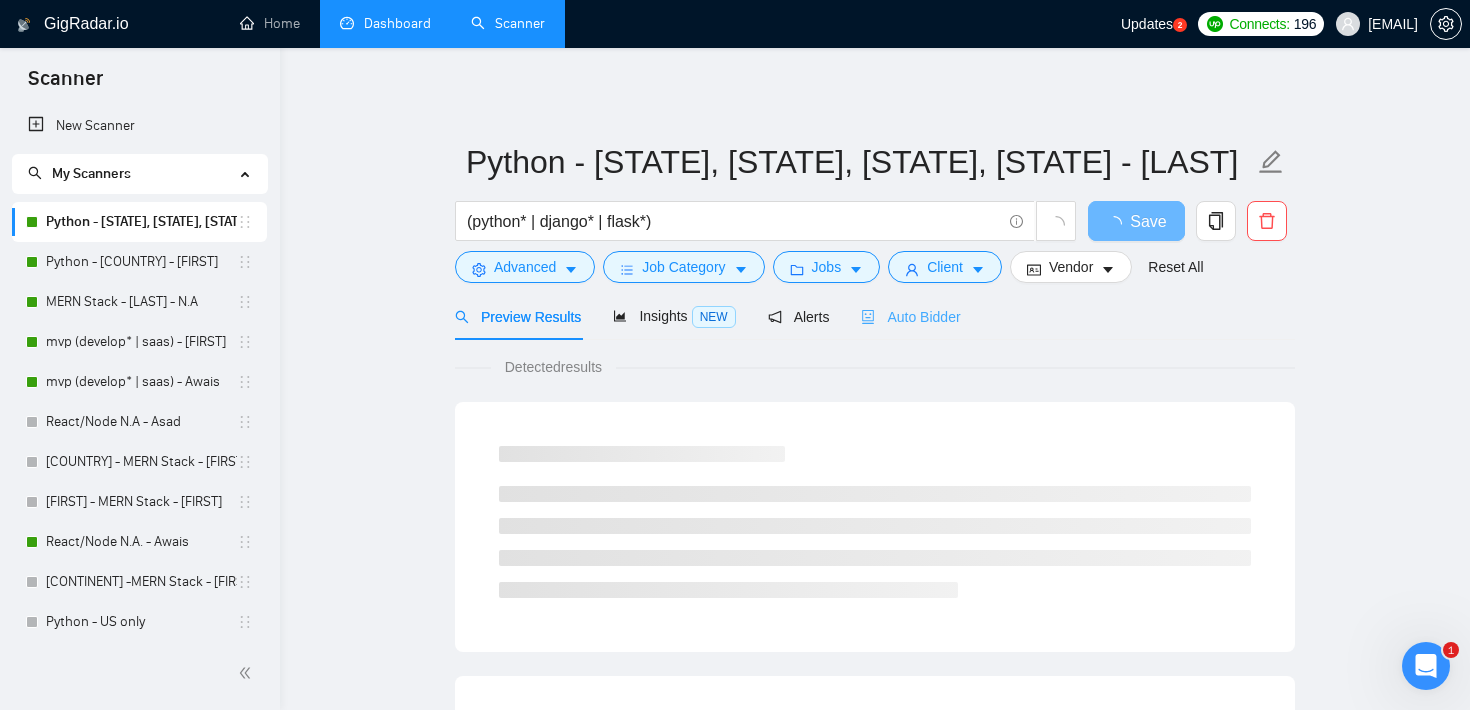 click on "Auto Bidder" at bounding box center (910, 316) 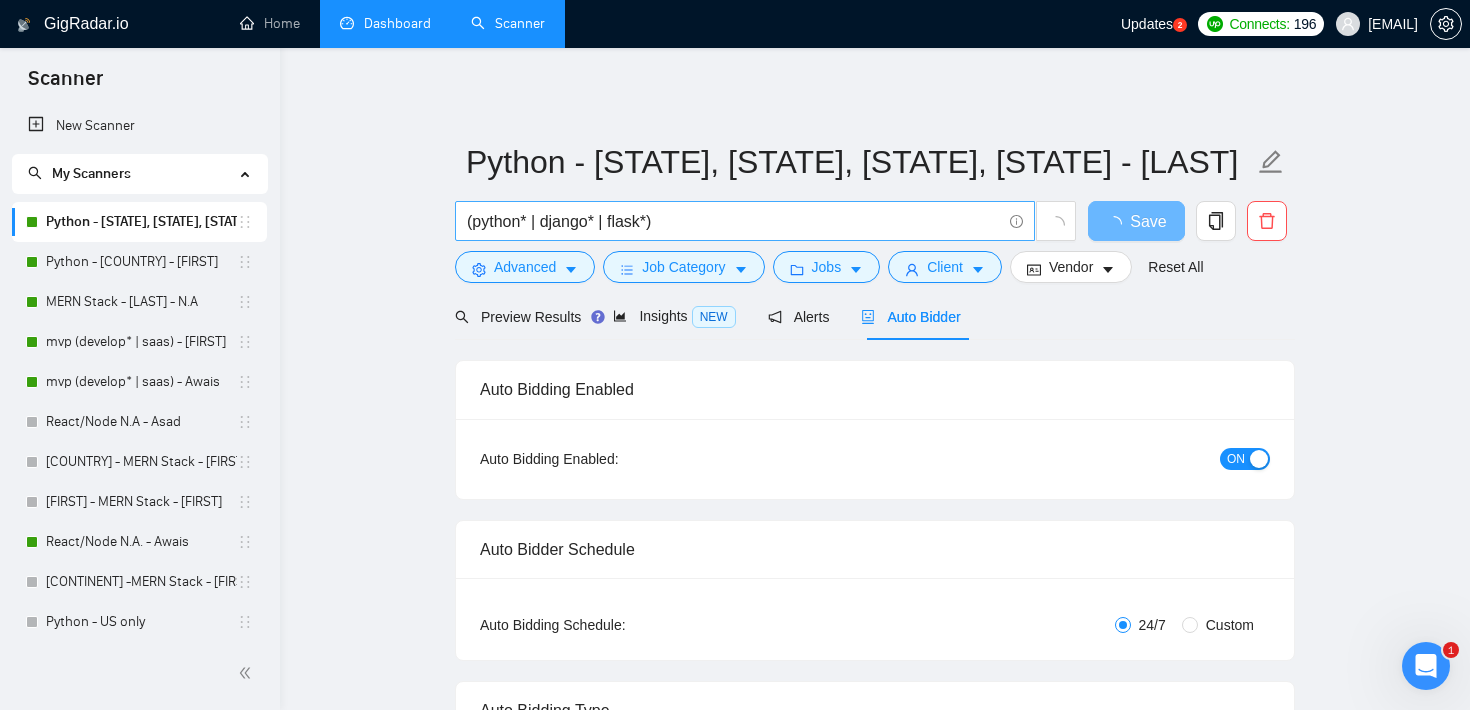 type 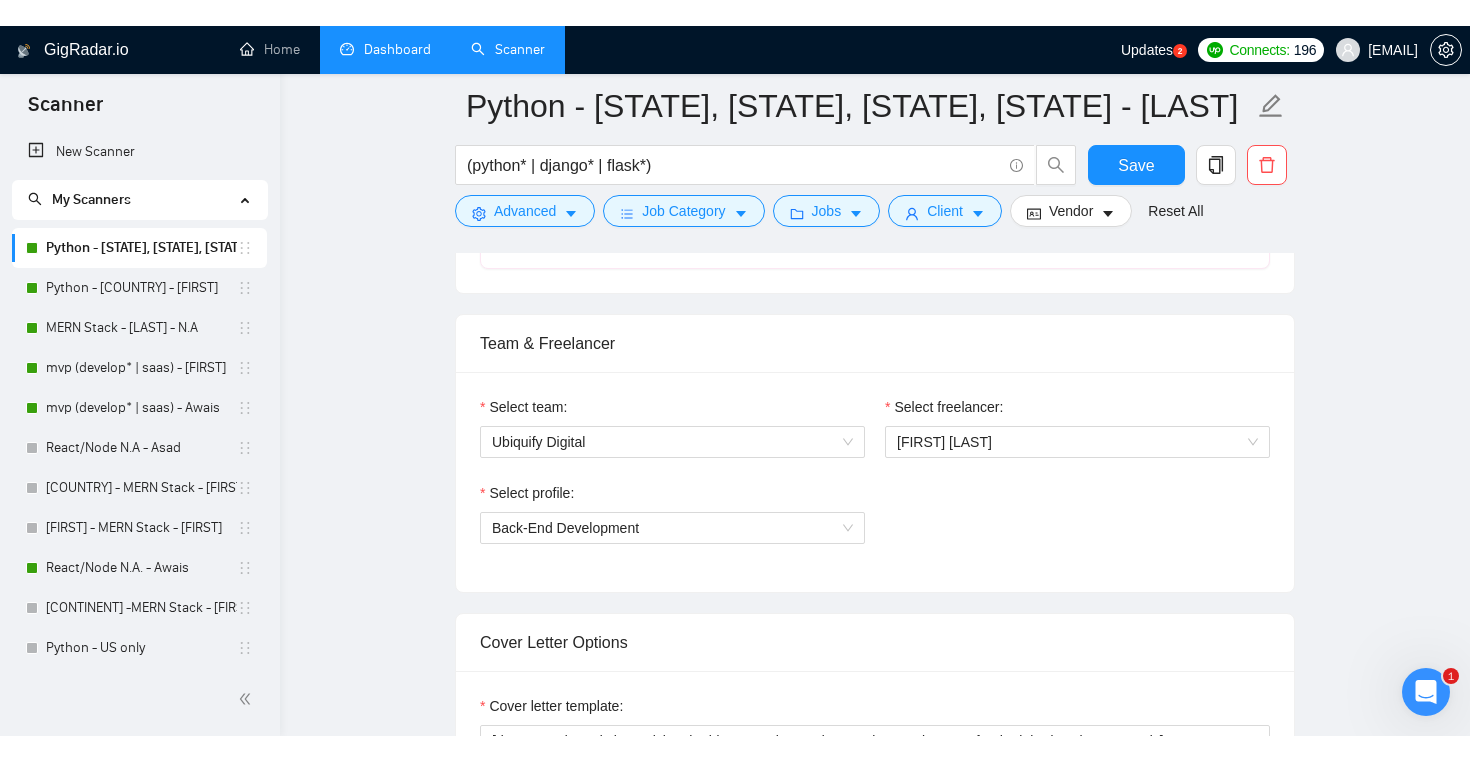 scroll, scrollTop: 944, scrollLeft: 0, axis: vertical 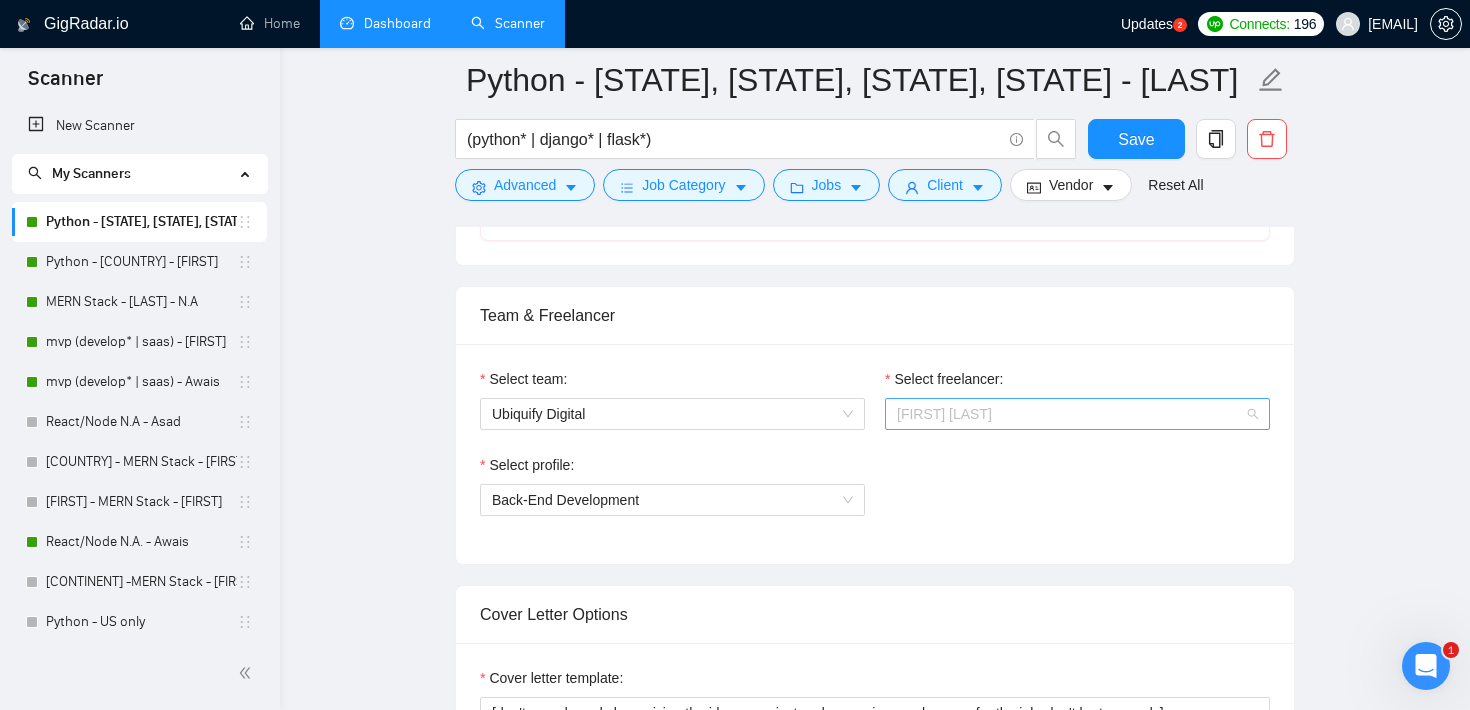 click on "[FIRST] [LAST]" at bounding box center [1077, 414] 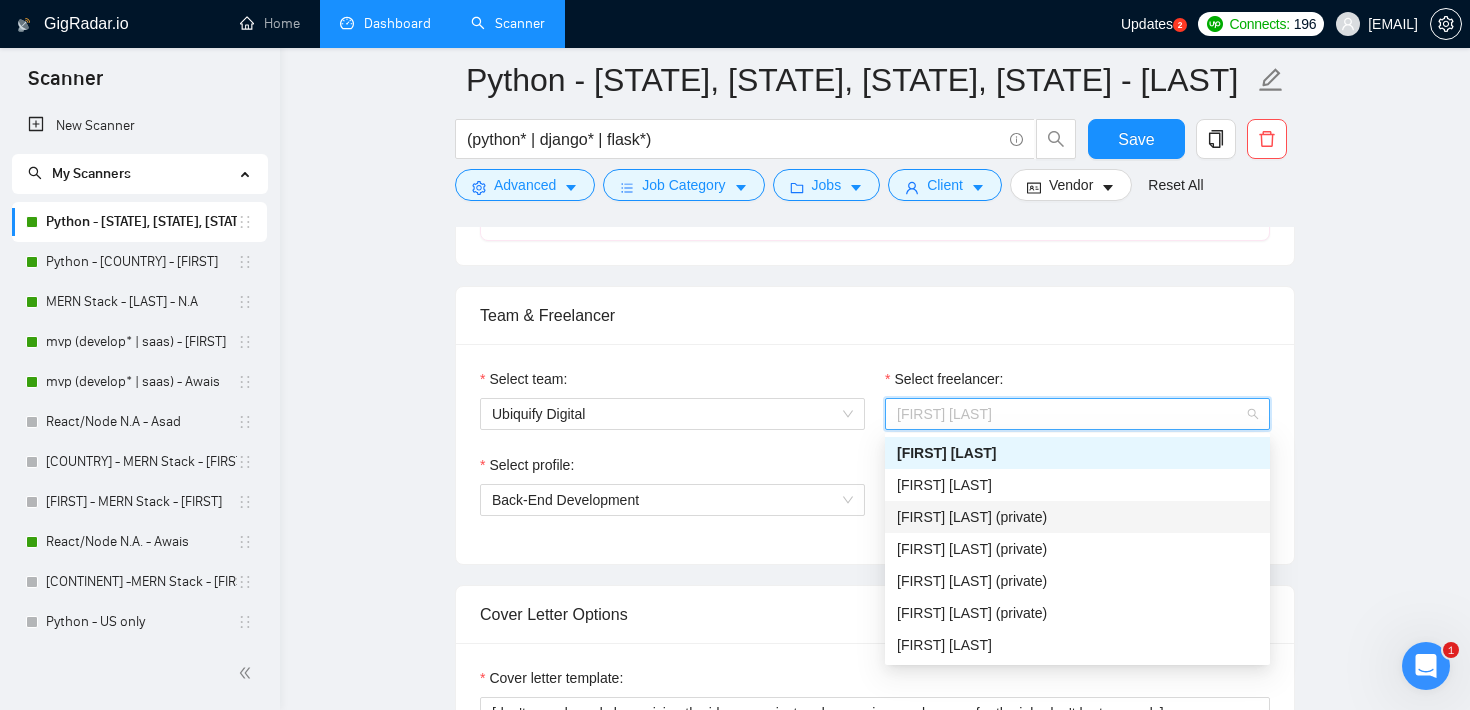 click on "Python - [STATE], [STATE], [STATE], [STATE] - [LAST] Save Advanced   Job Category   Jobs   Client   Vendor   Reset All Preview Results Insights NEW Alerts Auto Bidder Auto Bidding Enabled Auto Bidding Enabled: ON Auto Bidder Schedule Auto Bidding Type: Automated (recommended) Semi-automated Auto Bidding Schedule: 24/7 Custom Custom Auto Bidder Schedule Repeat every week on Monday Tuesday Wednesday Thursday Friday Saturday Sunday Active Hours ( Asia/Karachi ): From: To: ( 24  hours) Asia/Karachi Auto Bidding Type Select your bidding algorithm: Choose the algorithm for you bidding. The price per proposal does not include your connects expenditure. Template Bidder Works great for narrow segments and short cover letters that don't change. 0.50  credits / proposal Sardor AI 🤖 Personalise your cover letter with ai [placeholders] 0.56  credits / proposal Experimental Laziza AI  👑   NEW   Learn more 1.00  credits / proposal 69.84 credits savings Team & Freelancer Select team: Ubiquify Digital   Yes" at bounding box center (875, 1759) 